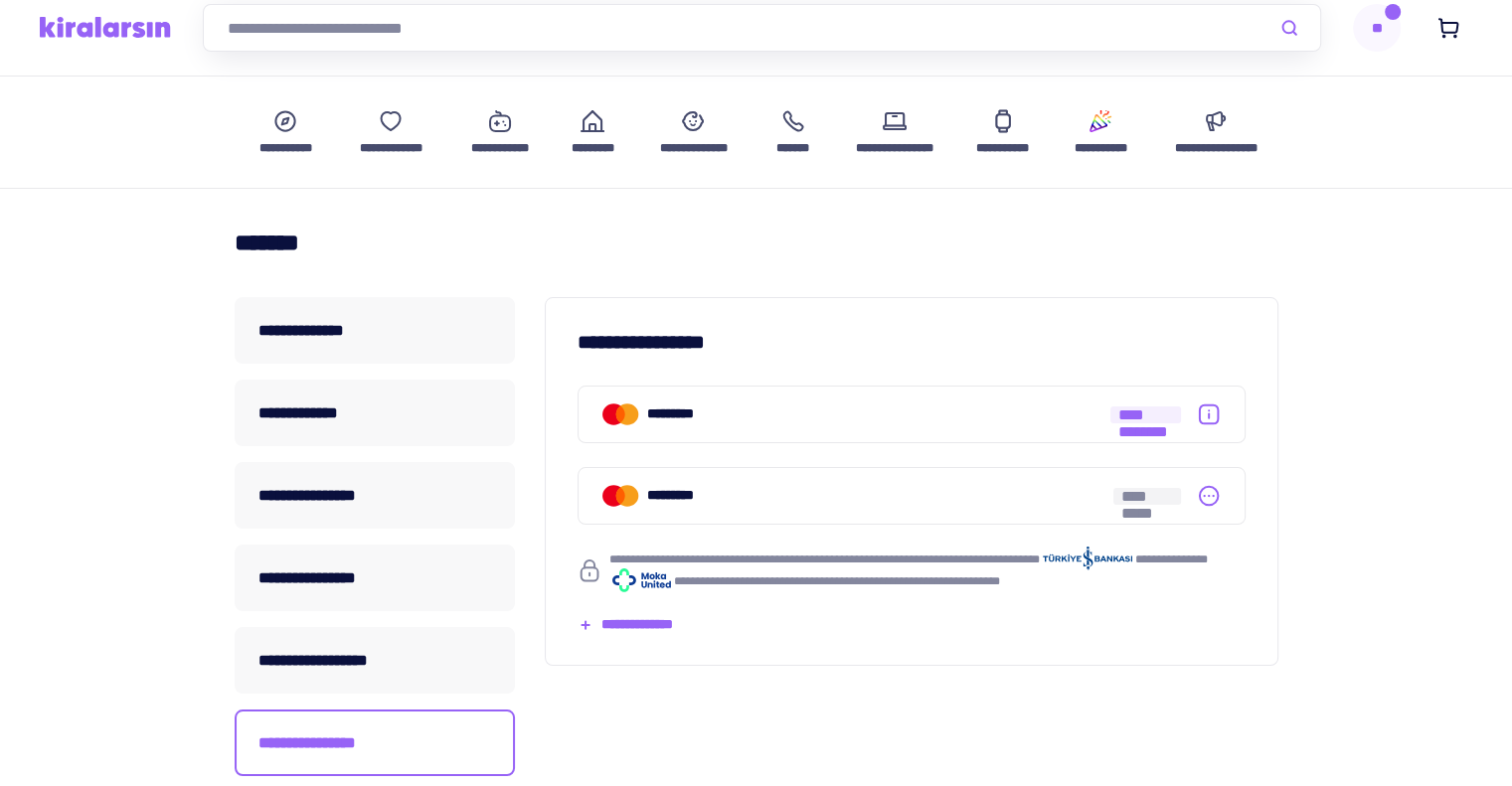 scroll, scrollTop: 199, scrollLeft: 0, axis: vertical 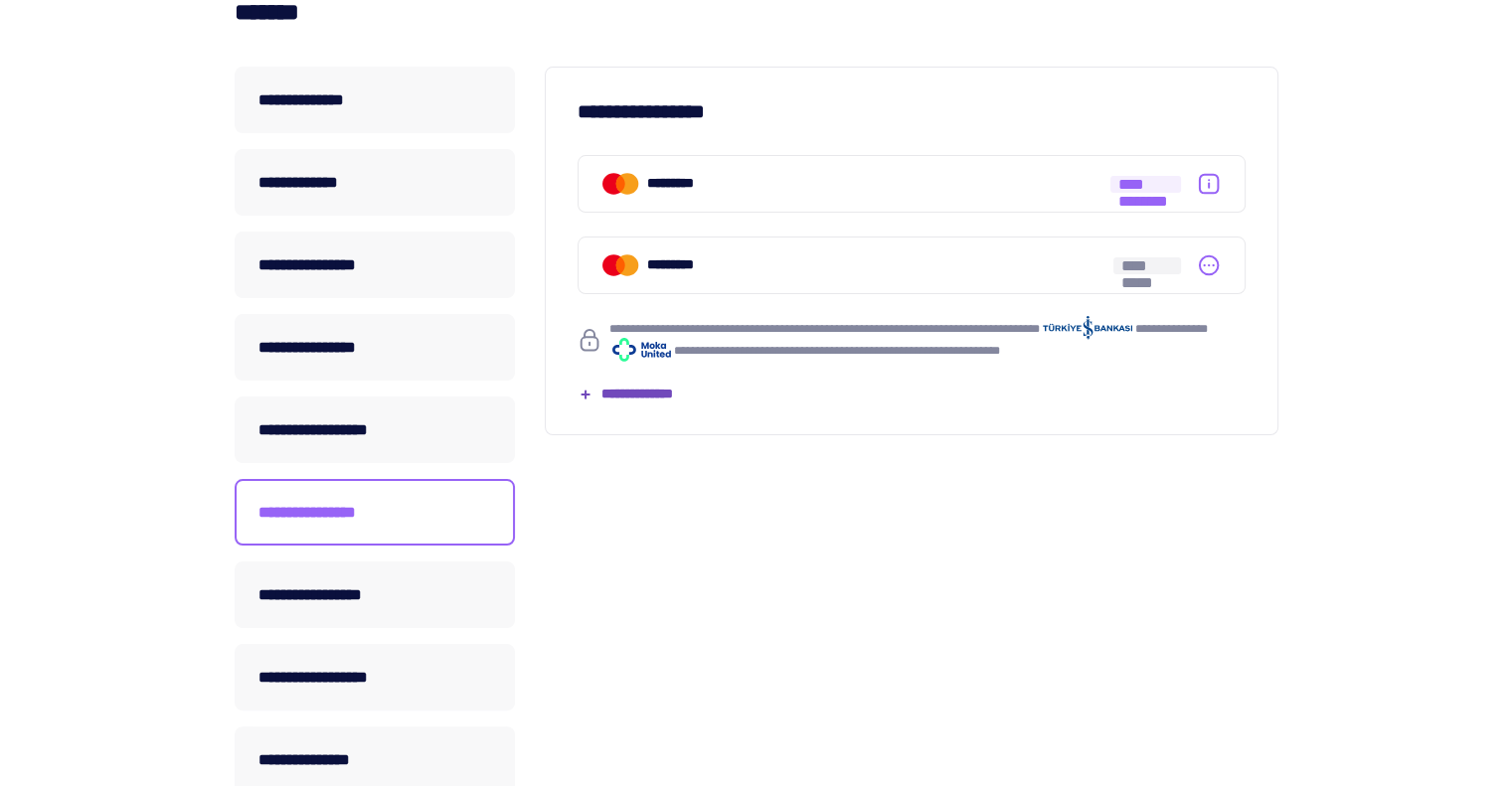 click on "**********" at bounding box center (635, 393) 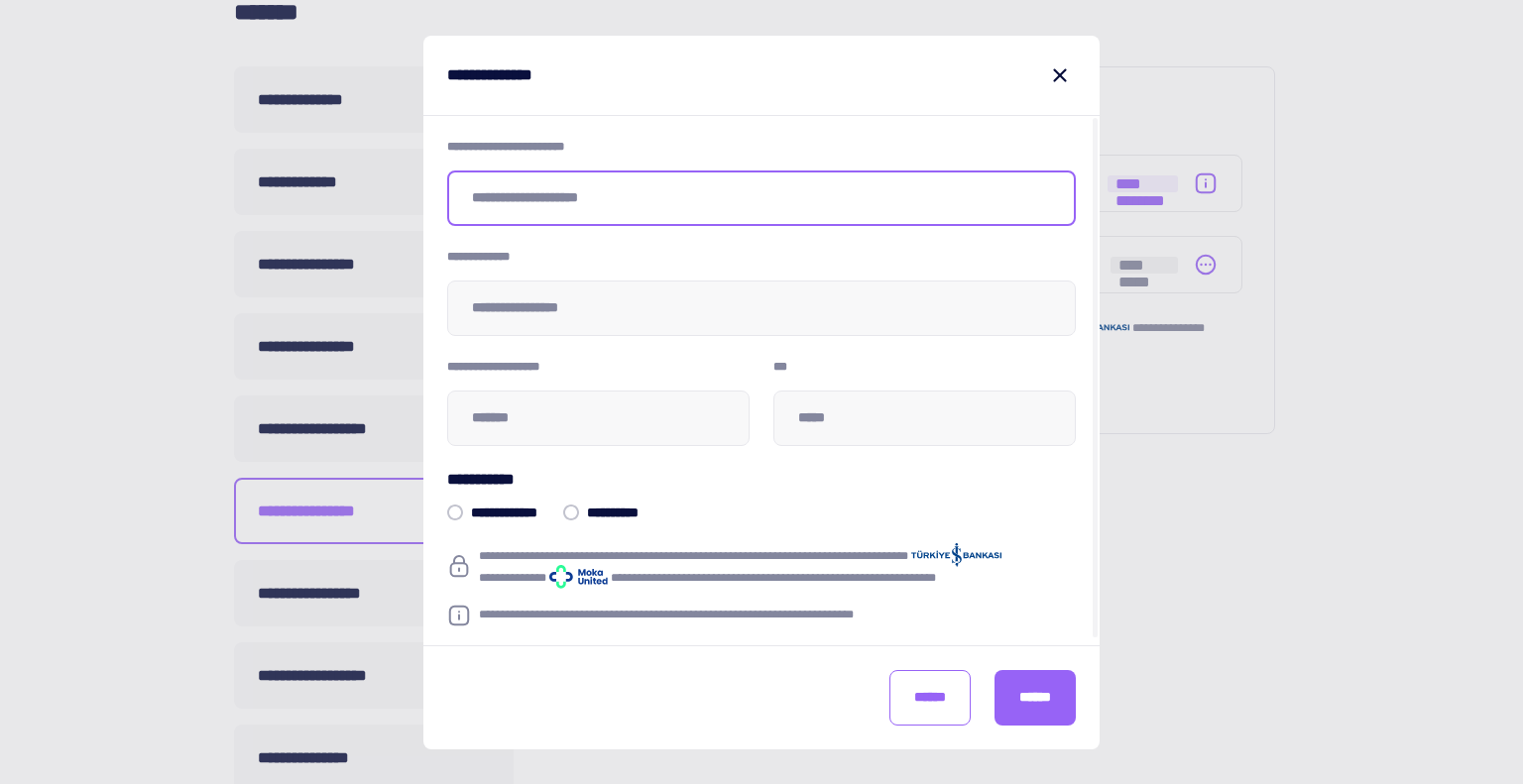 click at bounding box center [762, 198] 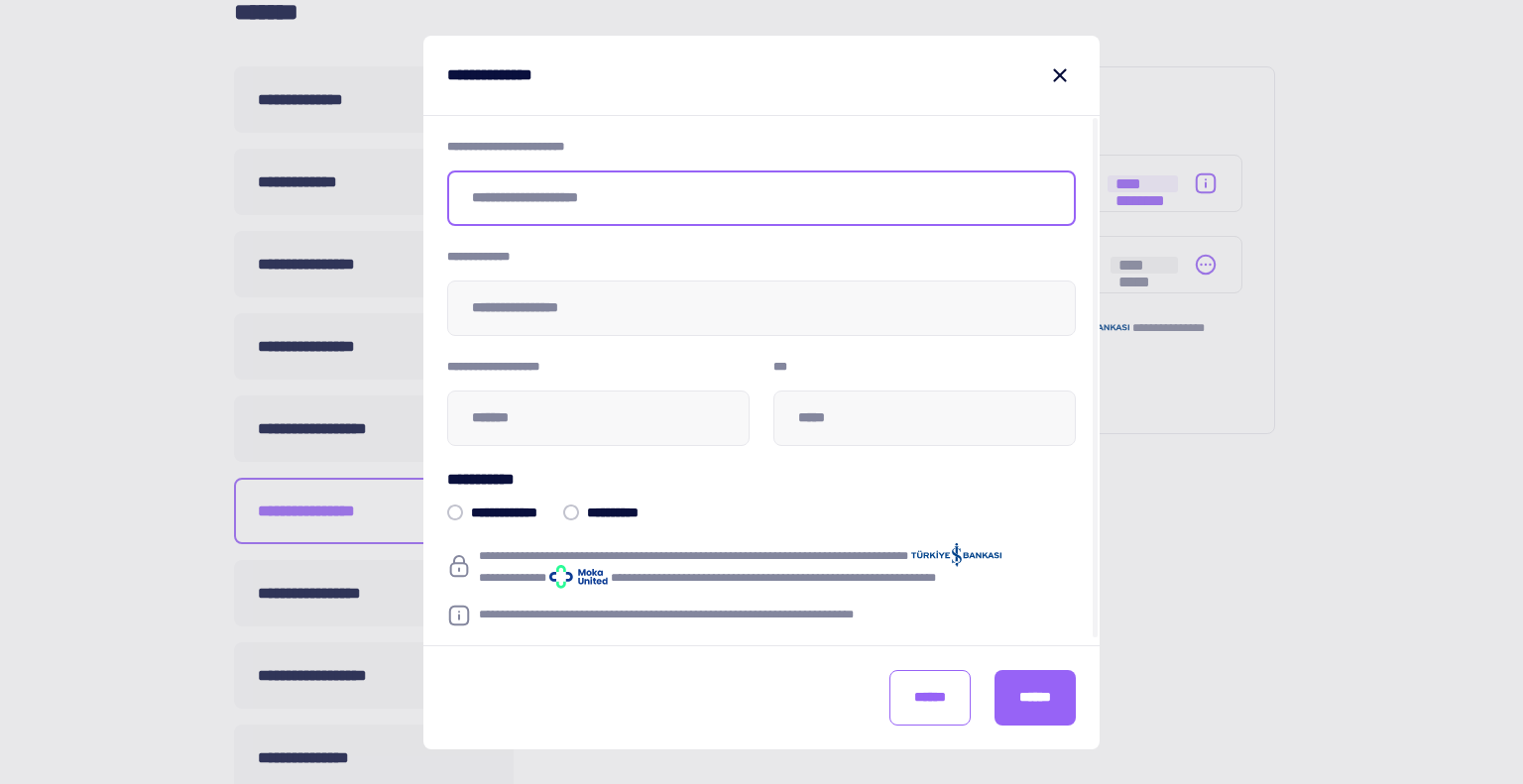 type on "*****" 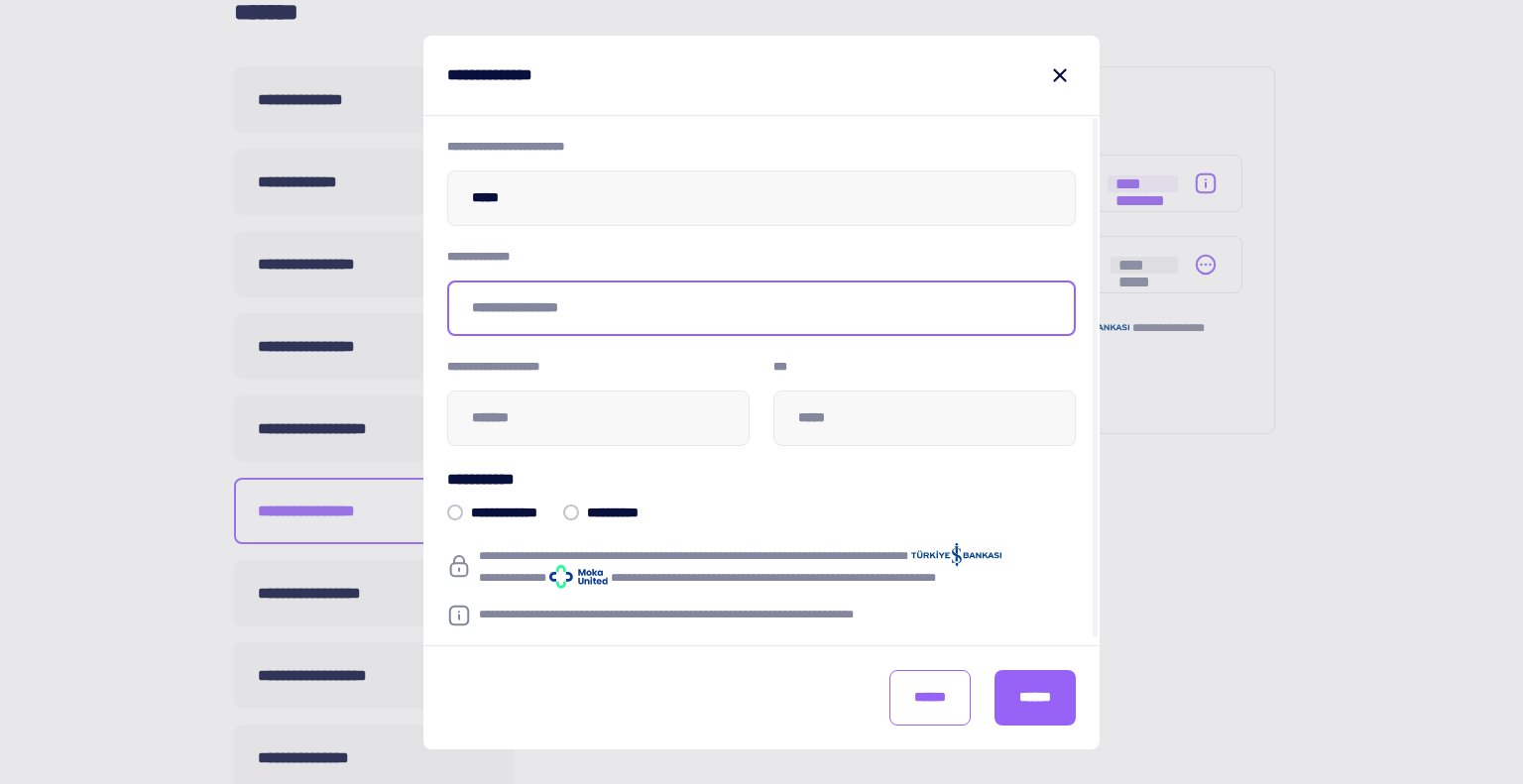 type on "**********" 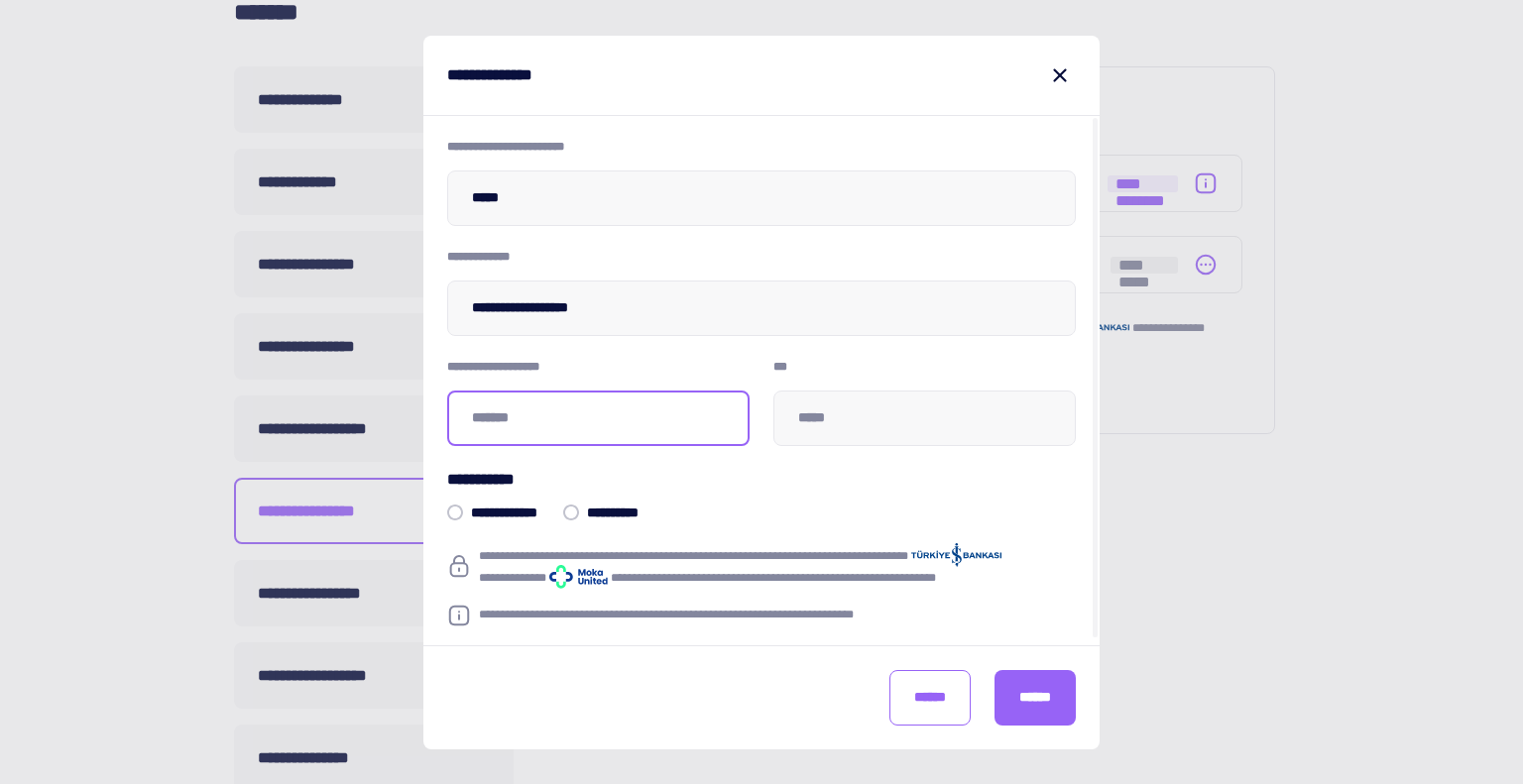 type on "*******" 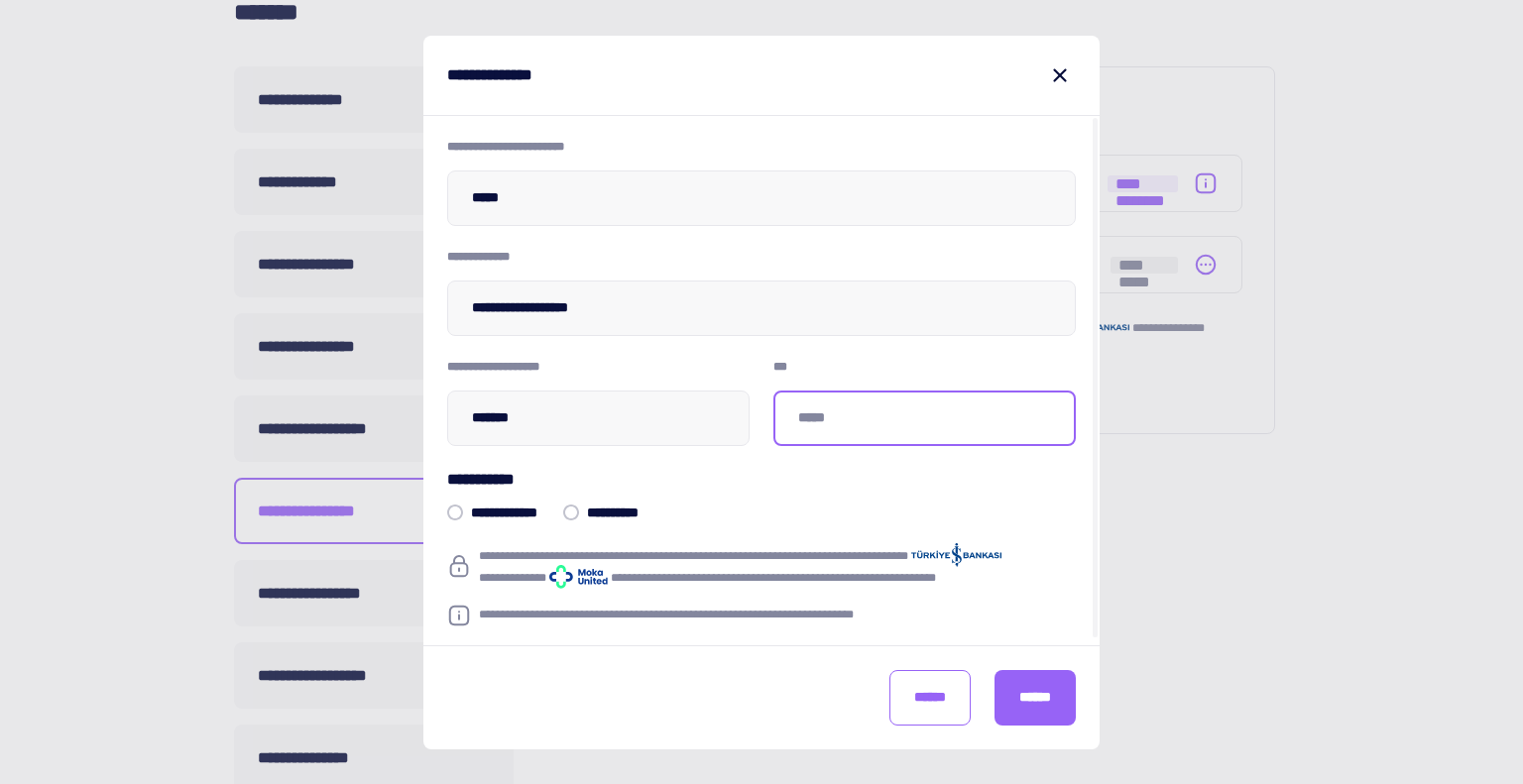 click at bounding box center (924, 418) 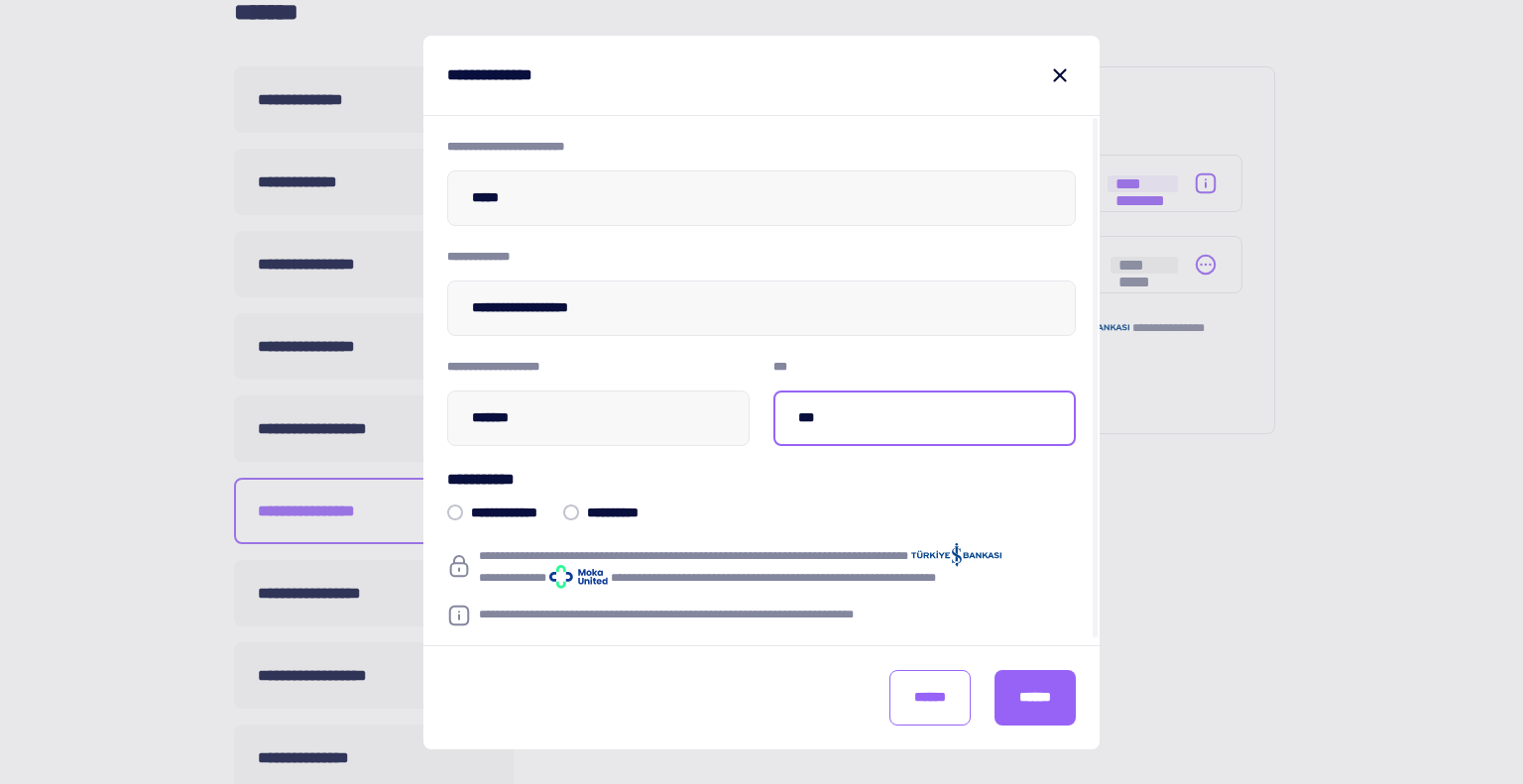type on "***" 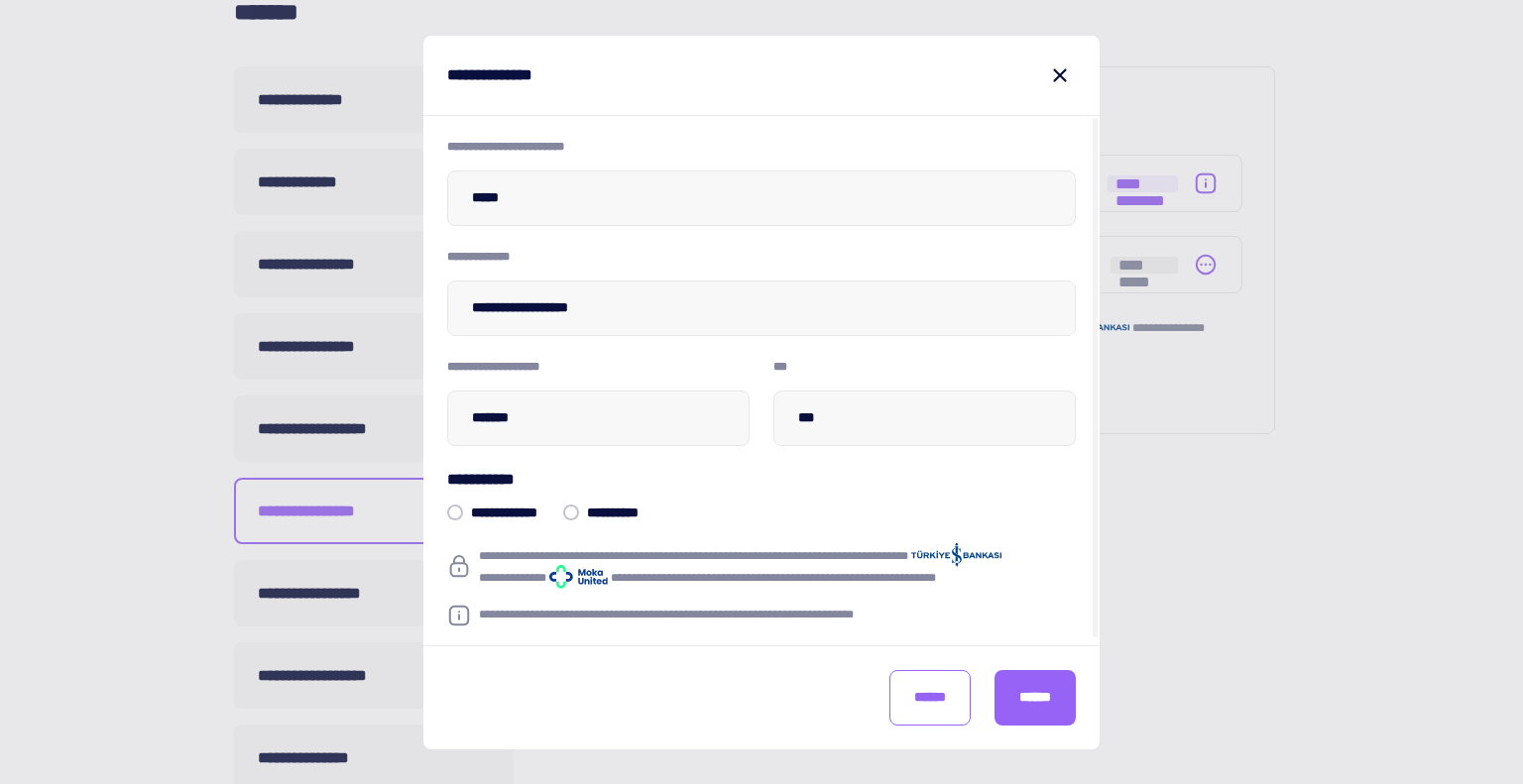 click on "**********" at bounding box center (762, 496) 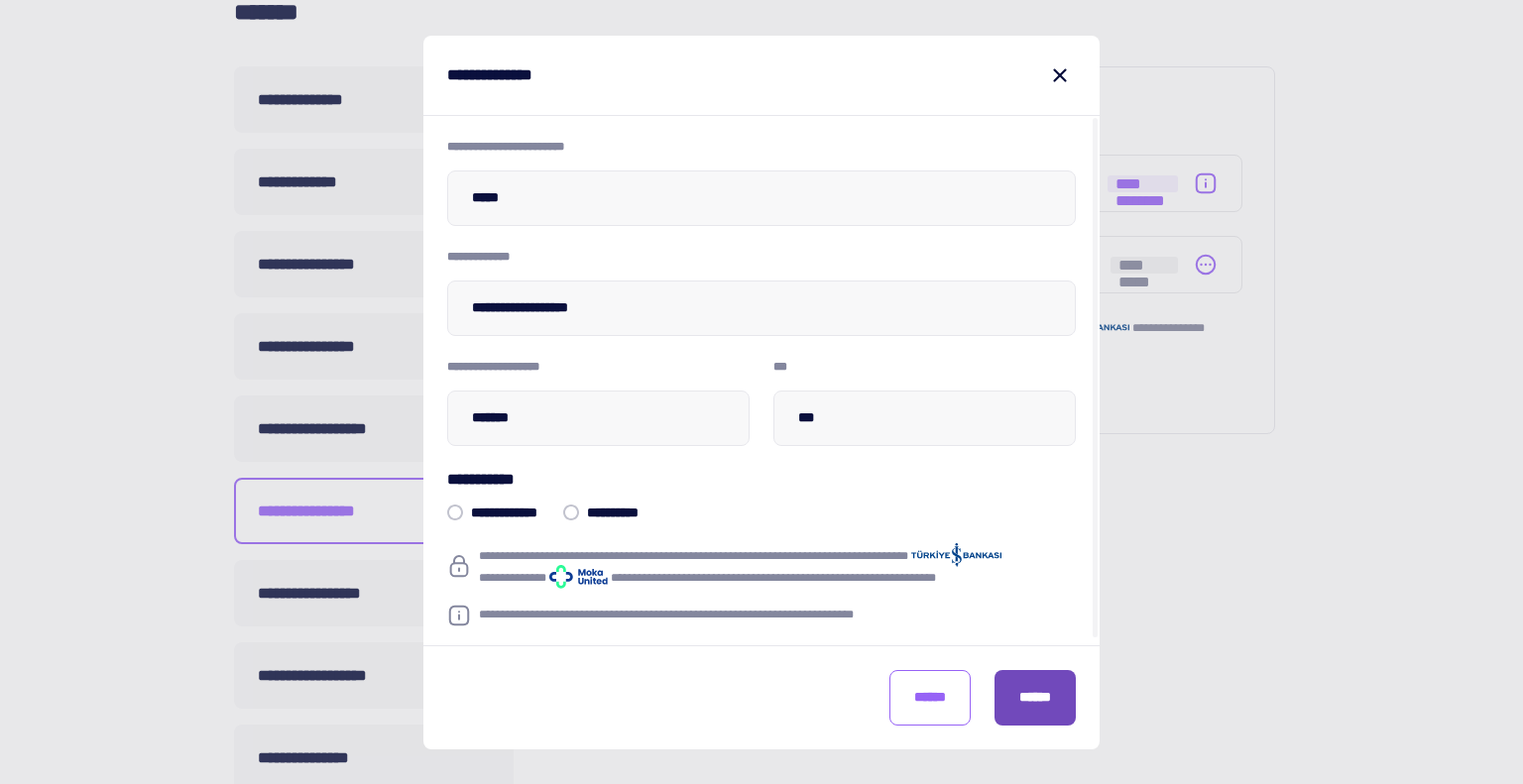 click on "******" at bounding box center [1035, 697] 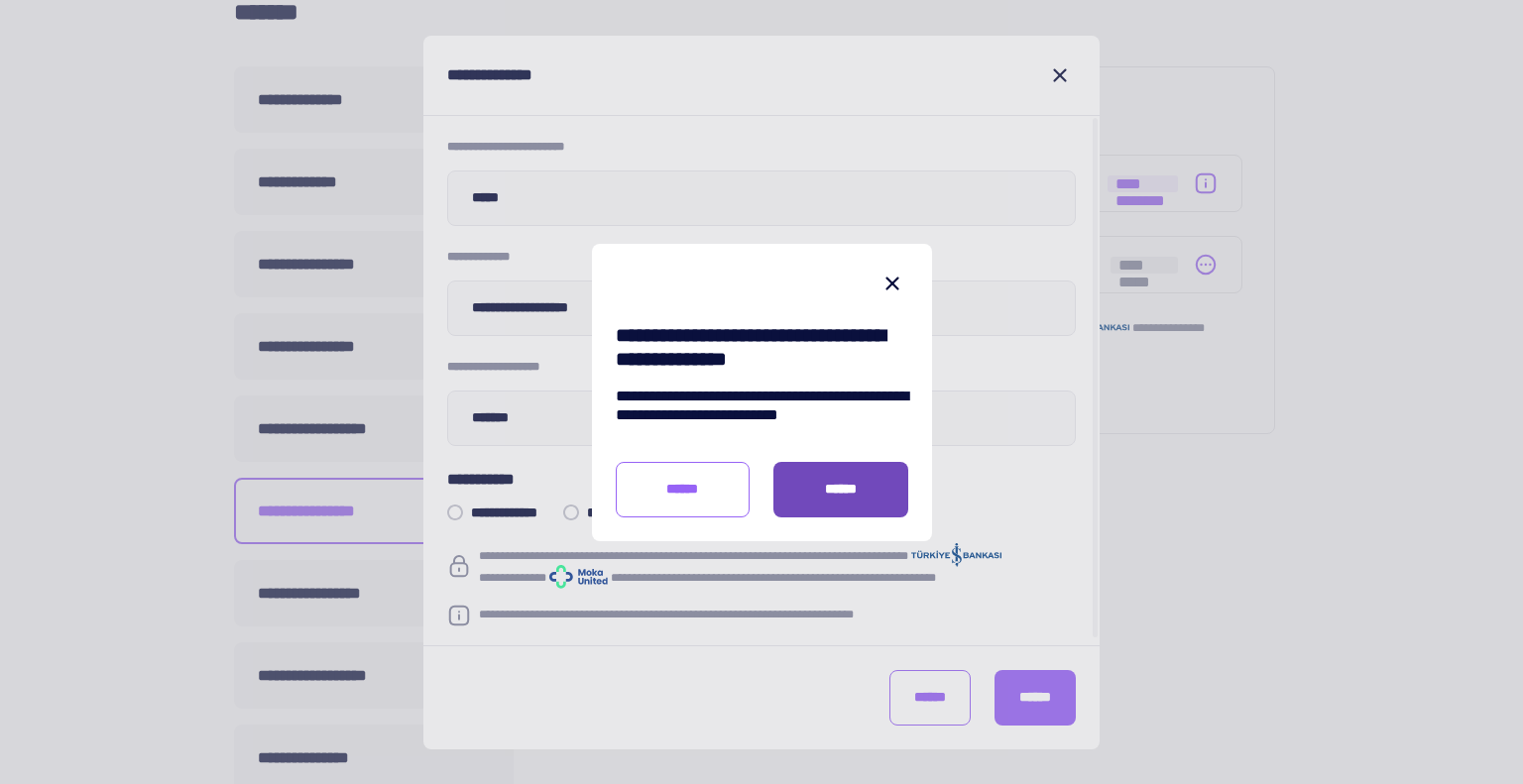 click on "******" at bounding box center (841, 489) 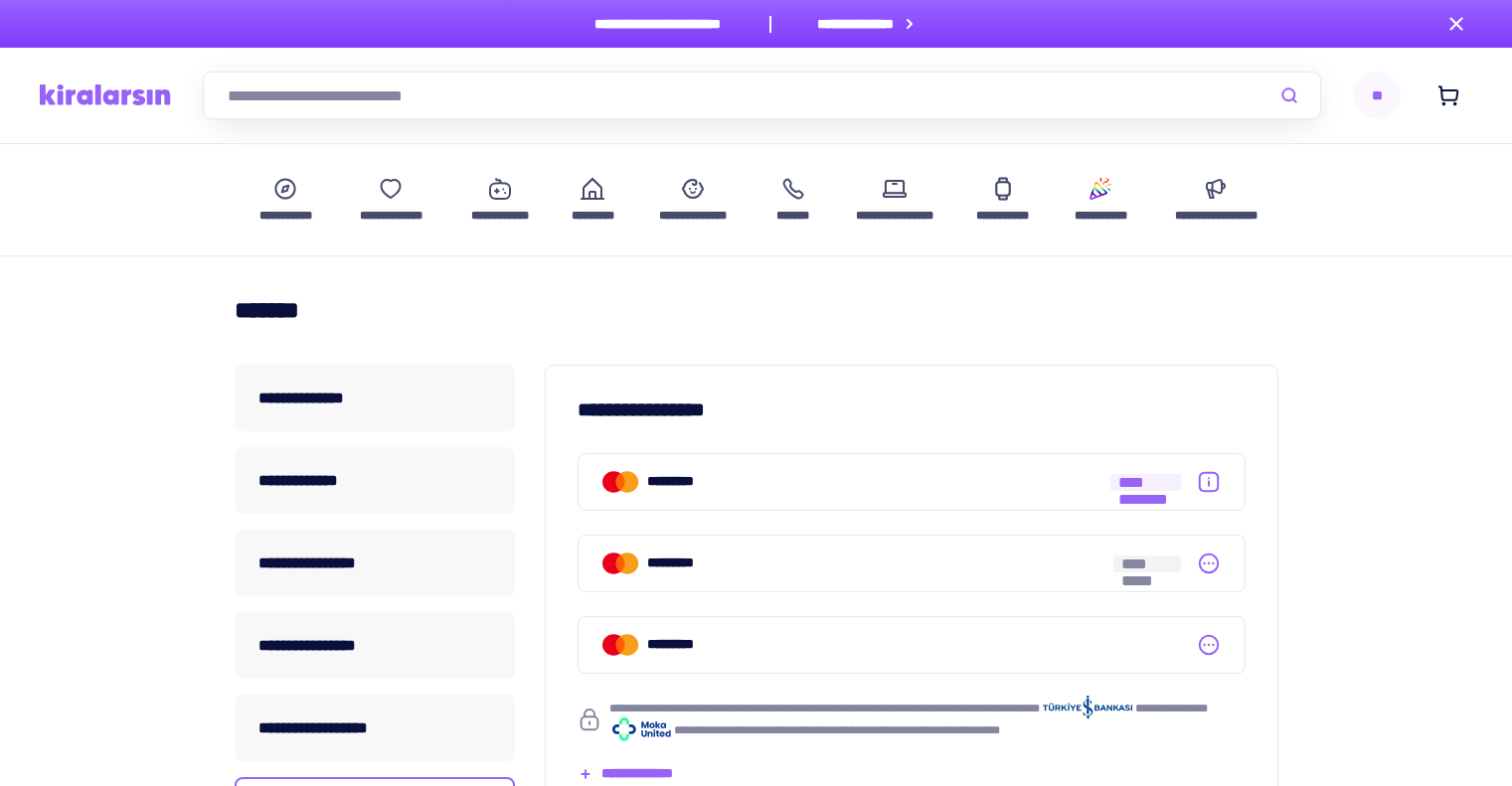 scroll, scrollTop: 0, scrollLeft: 0, axis: both 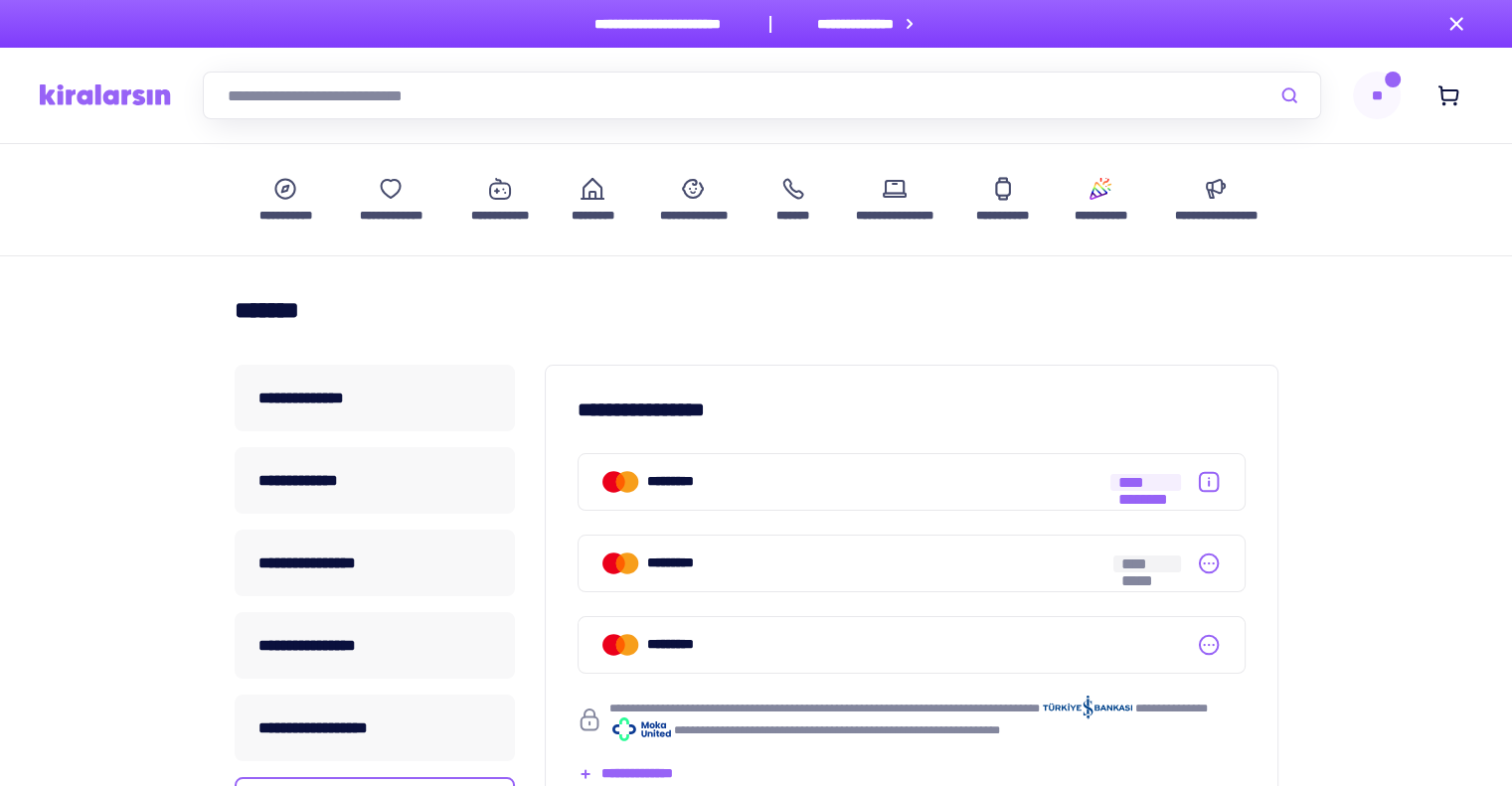 click 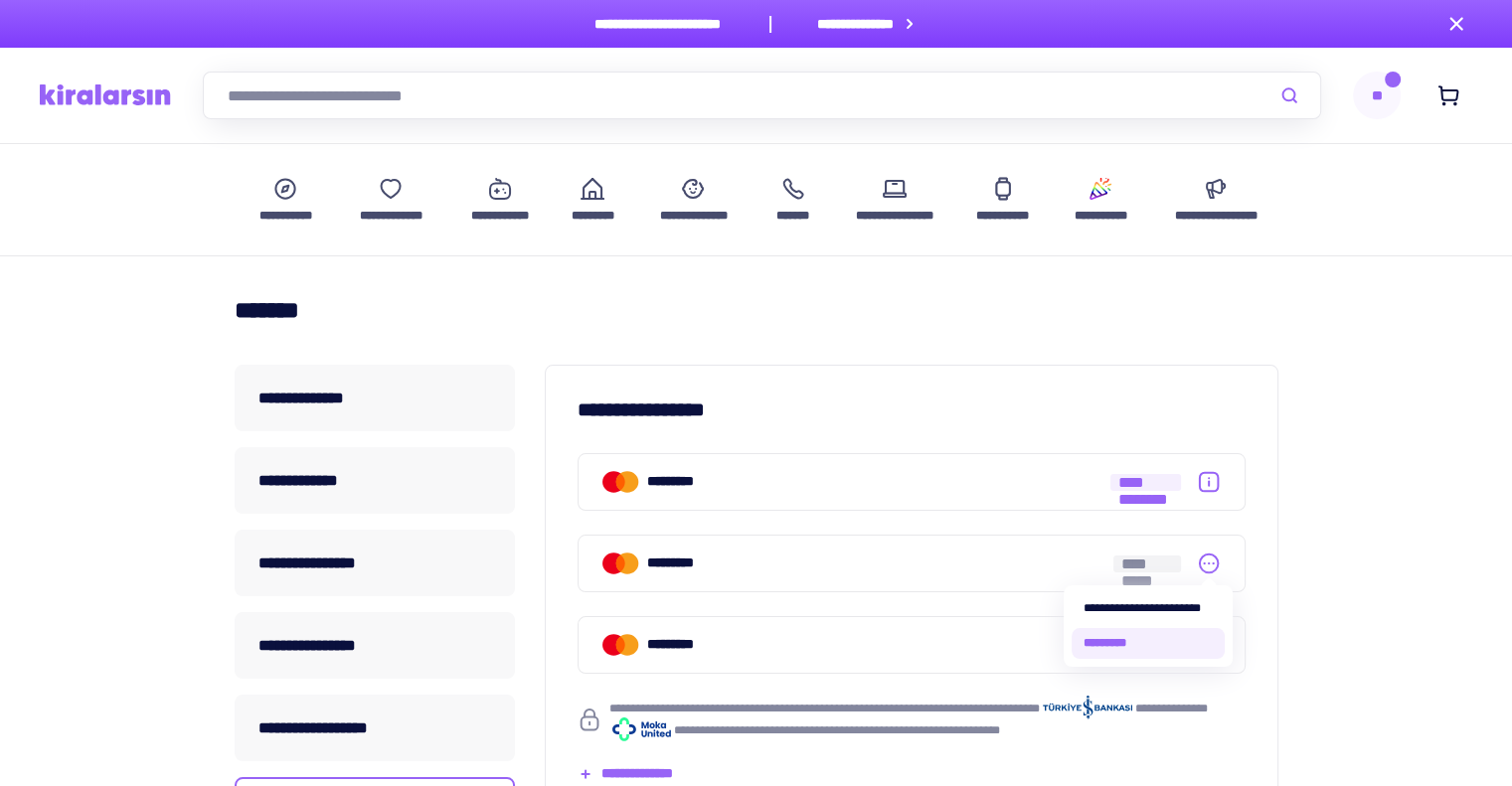 click on "*********" at bounding box center [1148, 643] 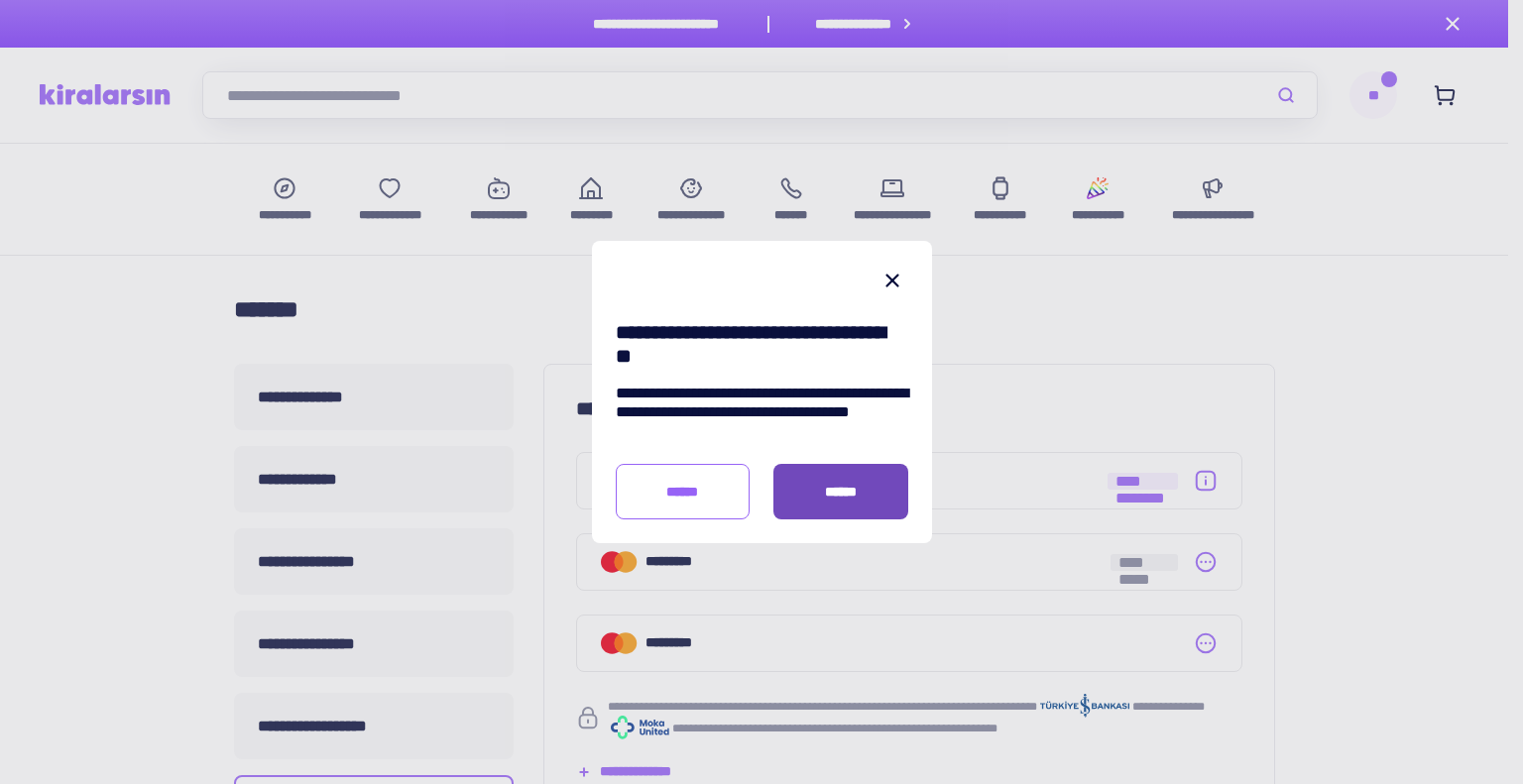 click on "******" at bounding box center [841, 492] 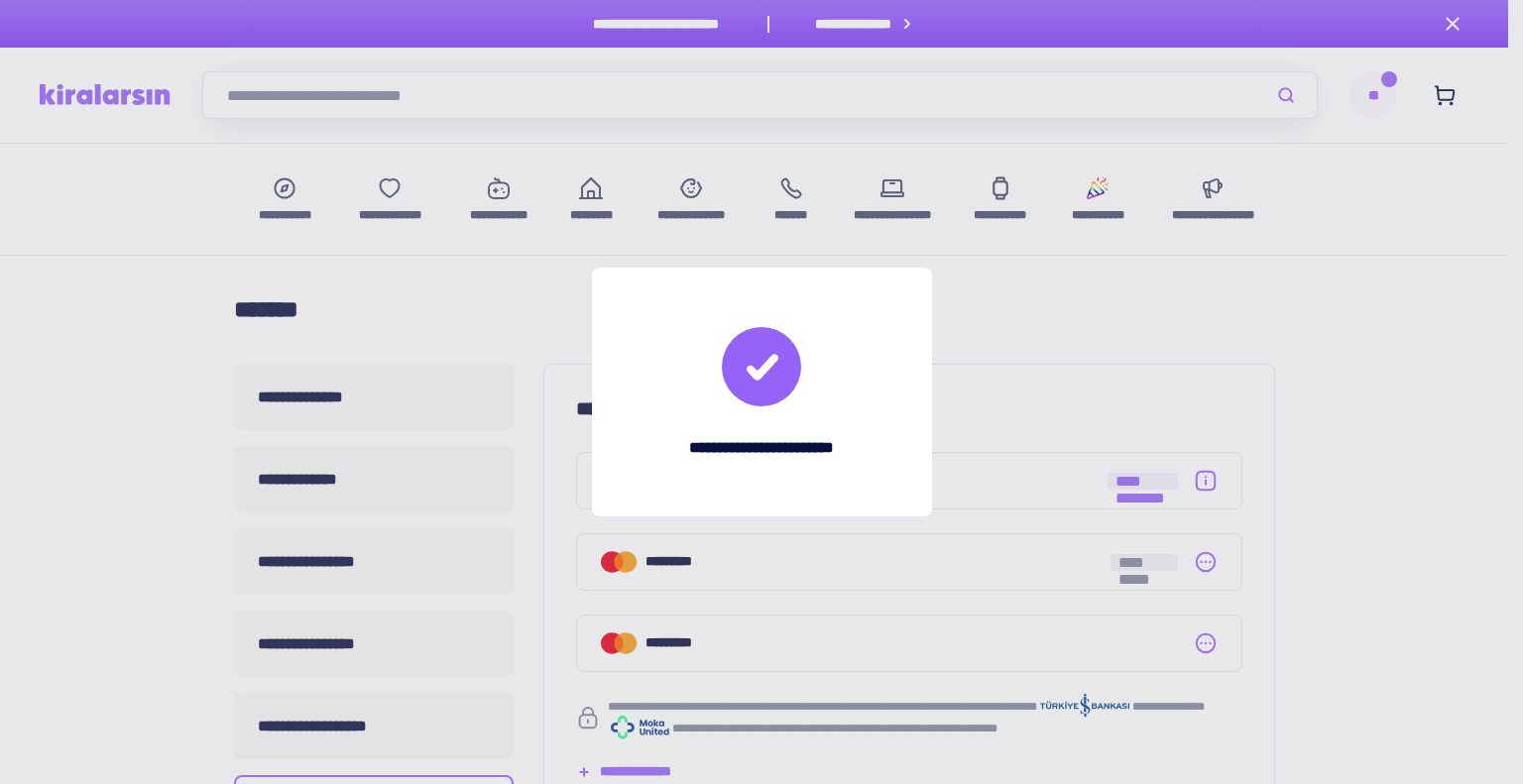 click on "**********" at bounding box center [762, 392] 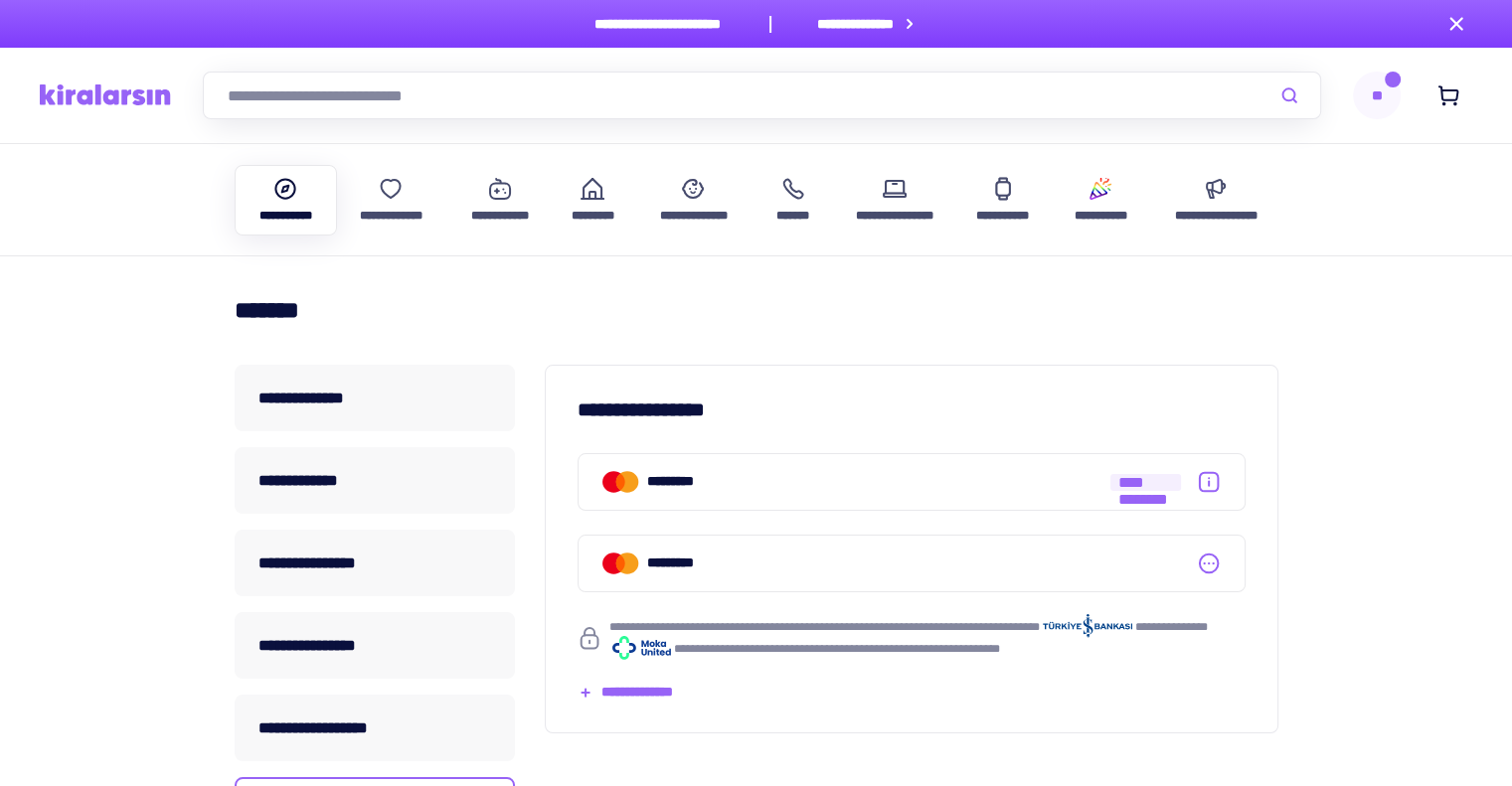 click on "**********" at bounding box center [286, 216] 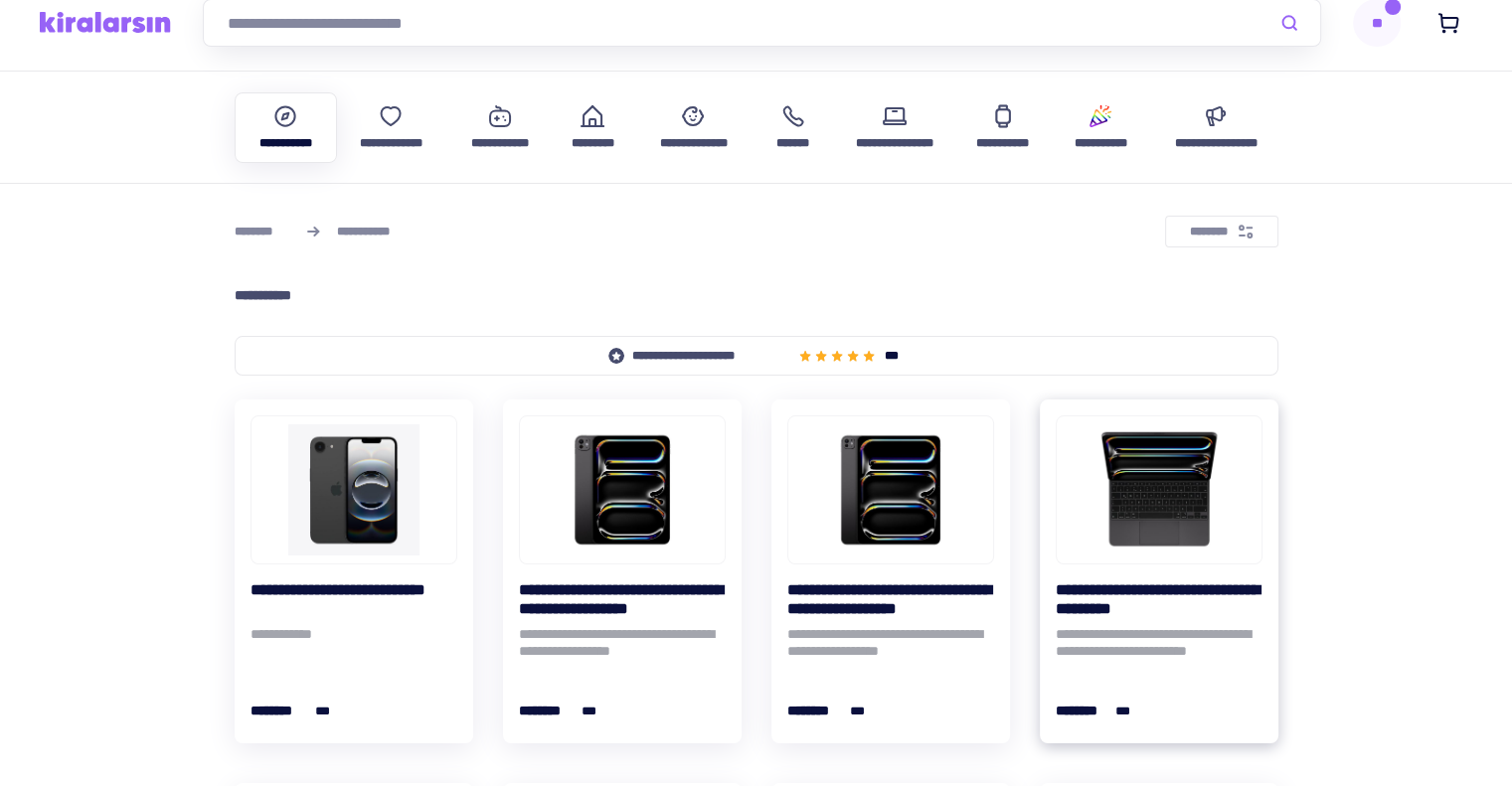 scroll, scrollTop: 0, scrollLeft: 0, axis: both 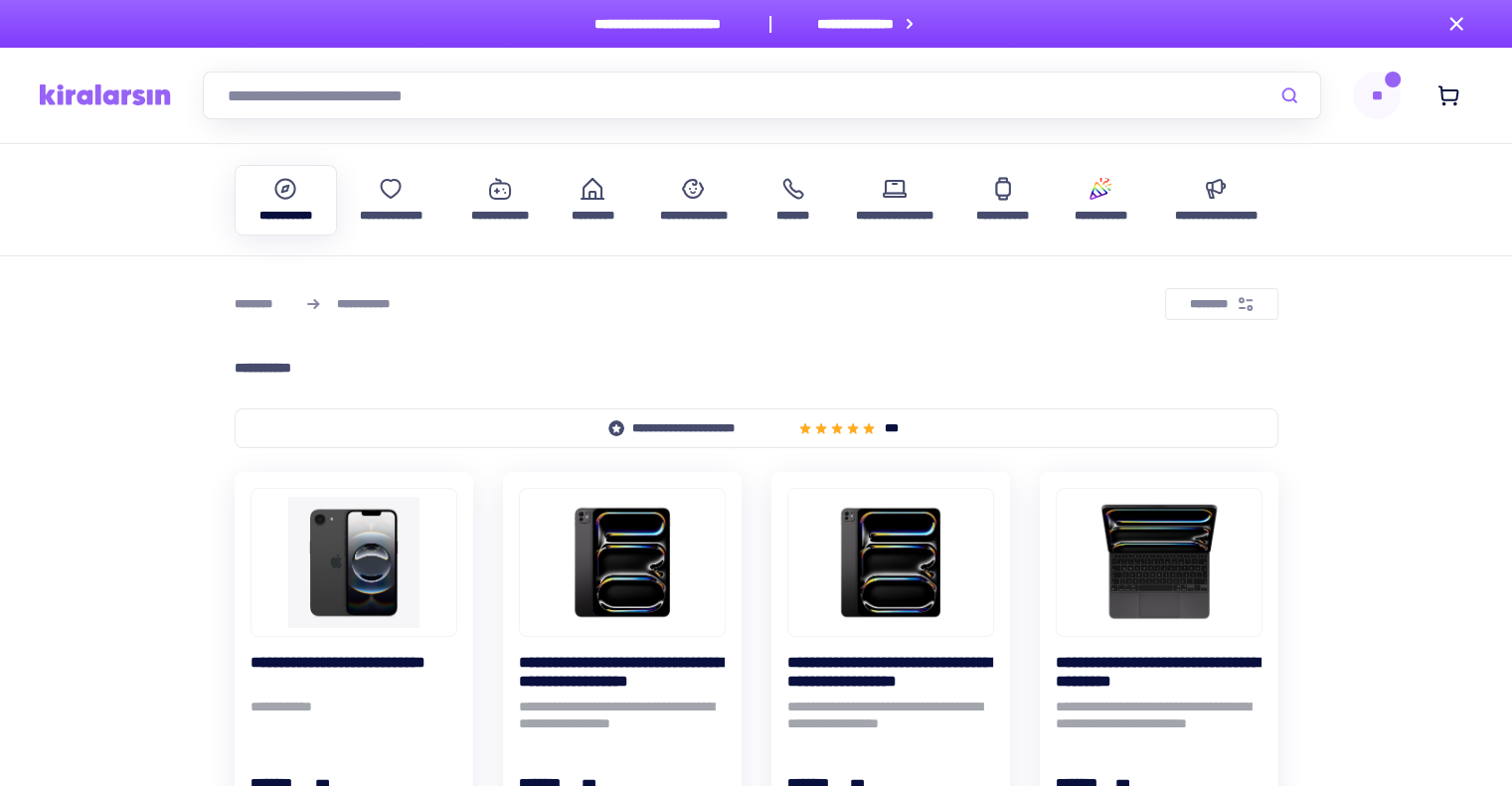 click at bounding box center (761, 95) 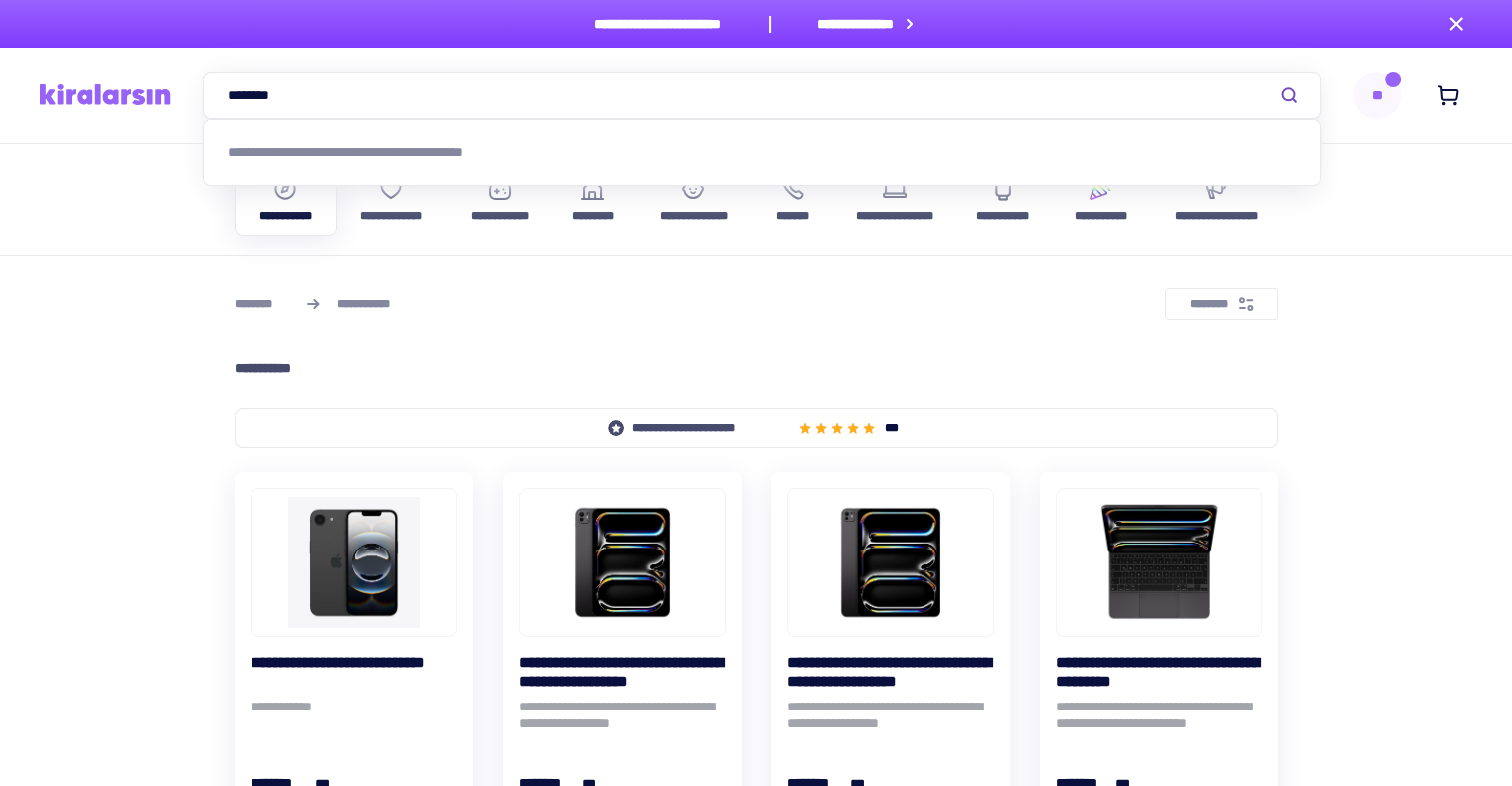 type on "********" 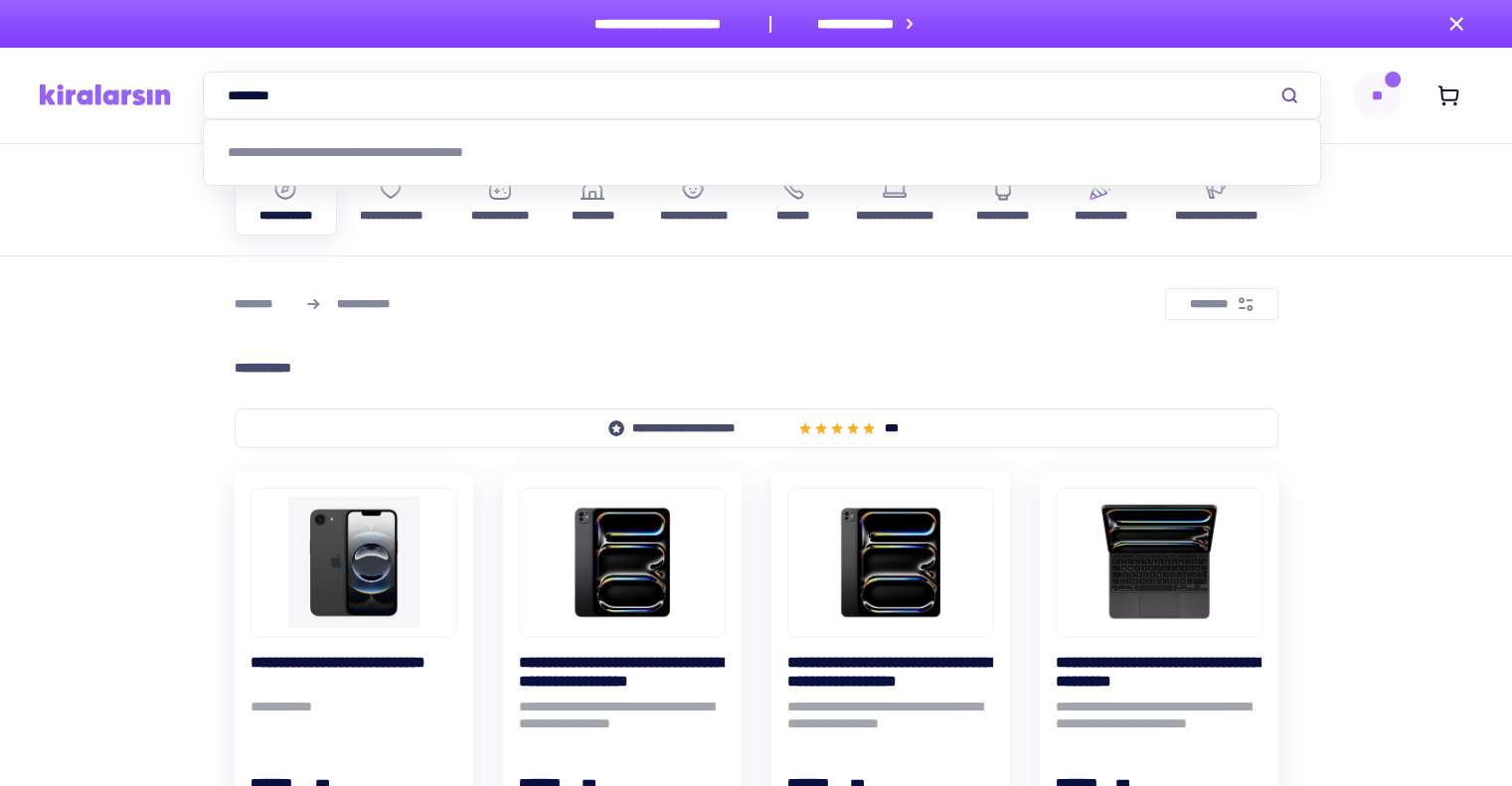 click 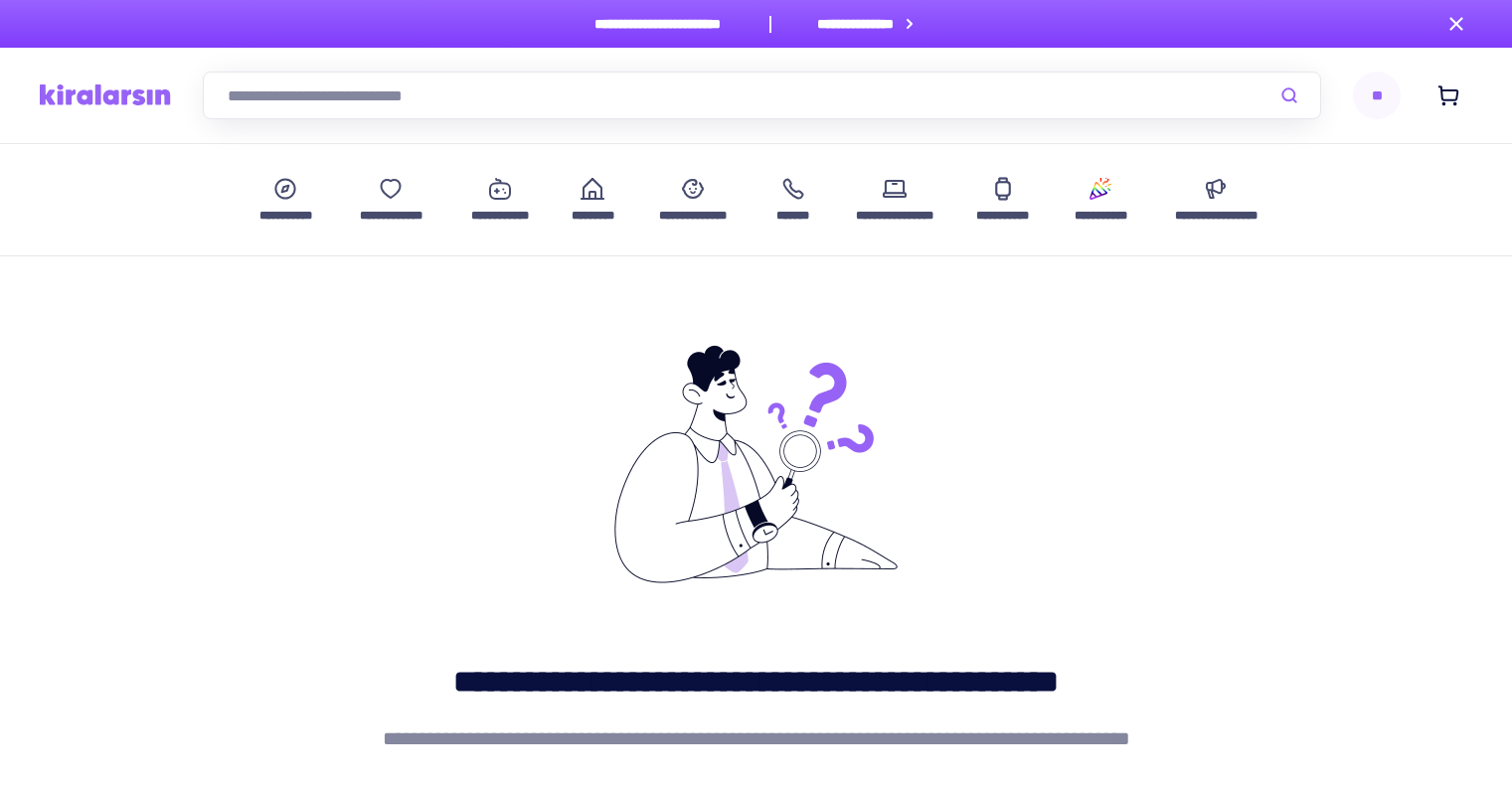 scroll, scrollTop: 0, scrollLeft: 0, axis: both 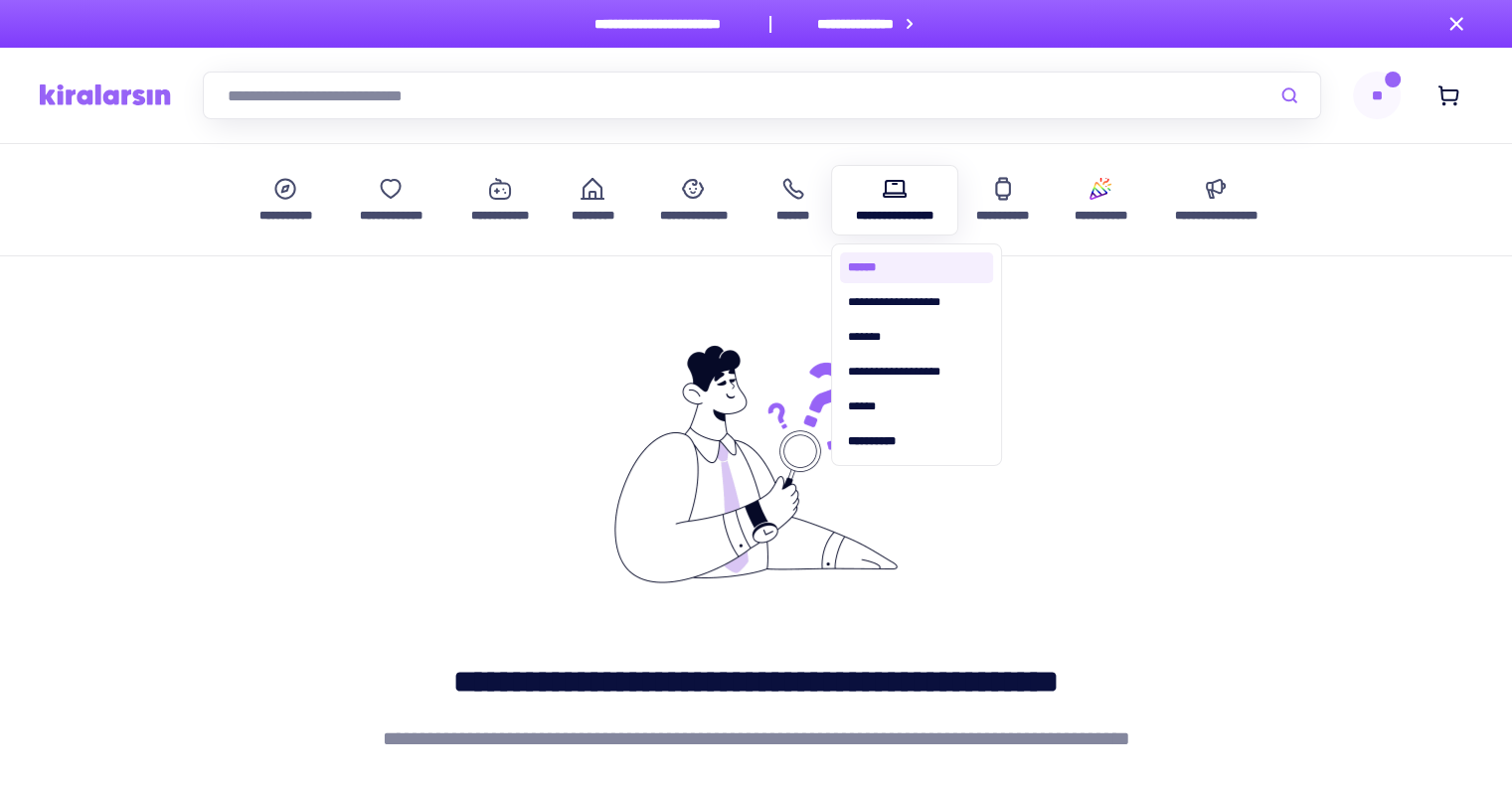 click on "******" at bounding box center [917, 267] 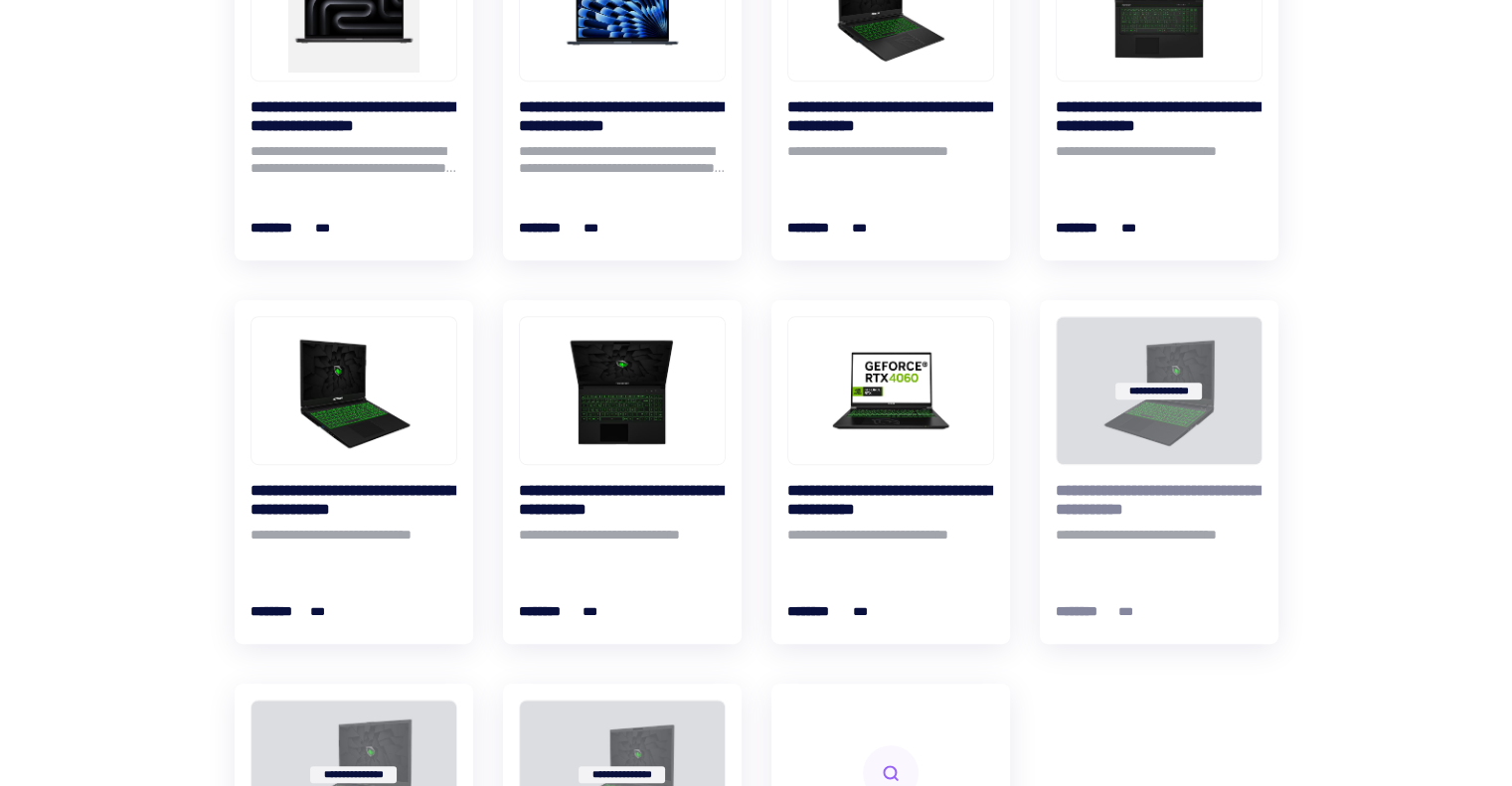 scroll, scrollTop: 994, scrollLeft: 0, axis: vertical 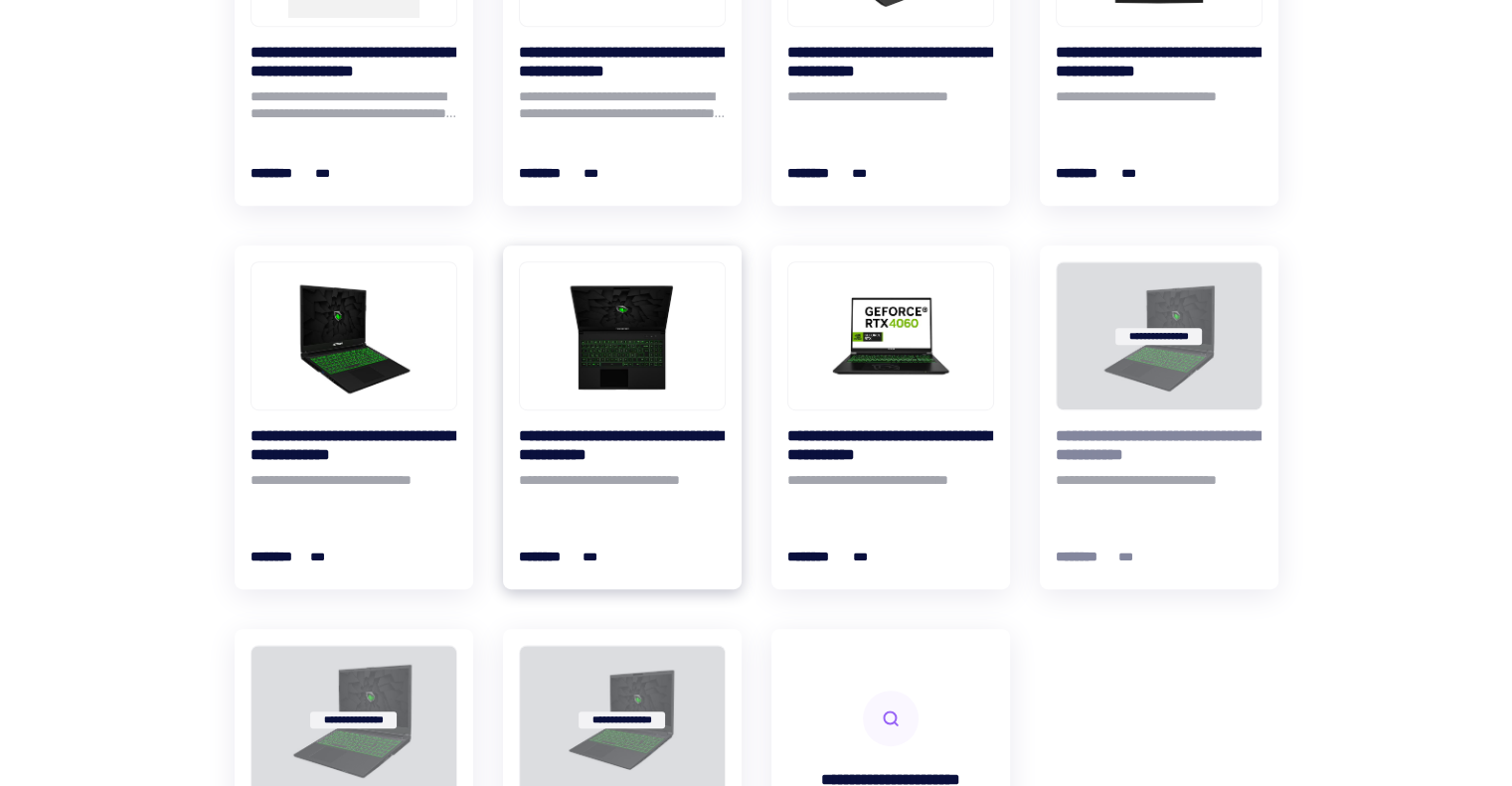 click at bounding box center (622, 336) 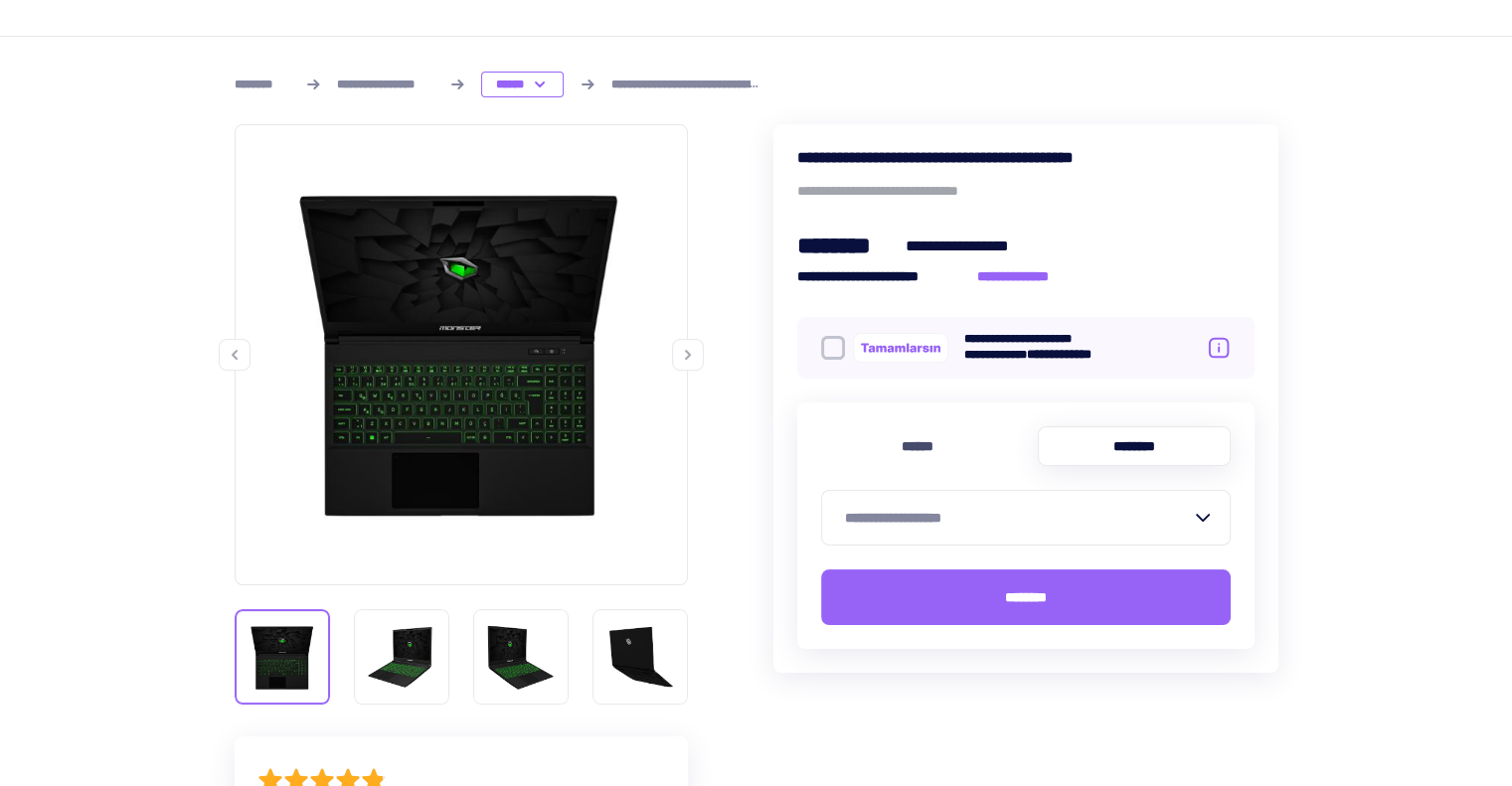 scroll, scrollTop: 298, scrollLeft: 0, axis: vertical 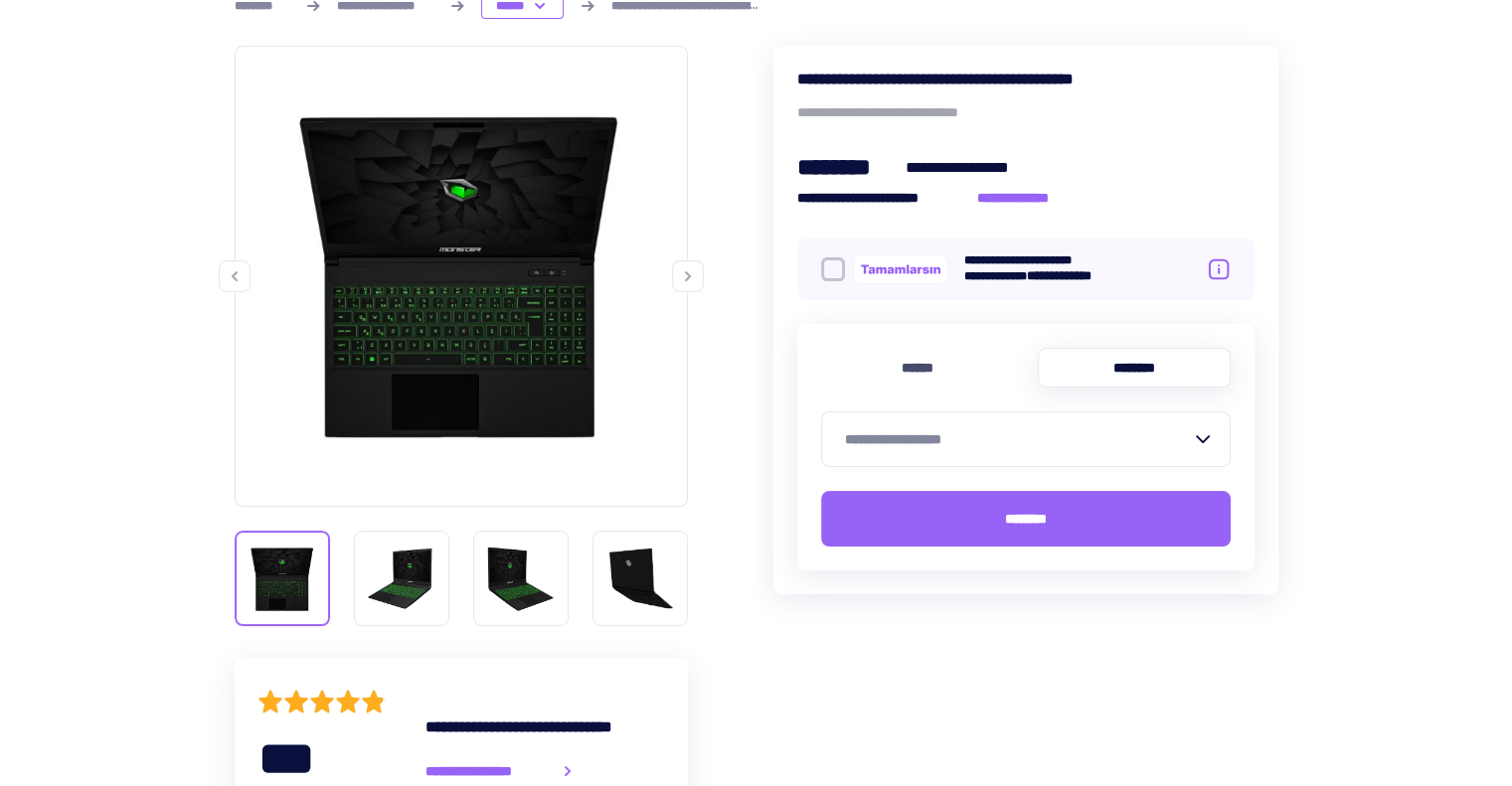 click on "********" at bounding box center (1134, 368) 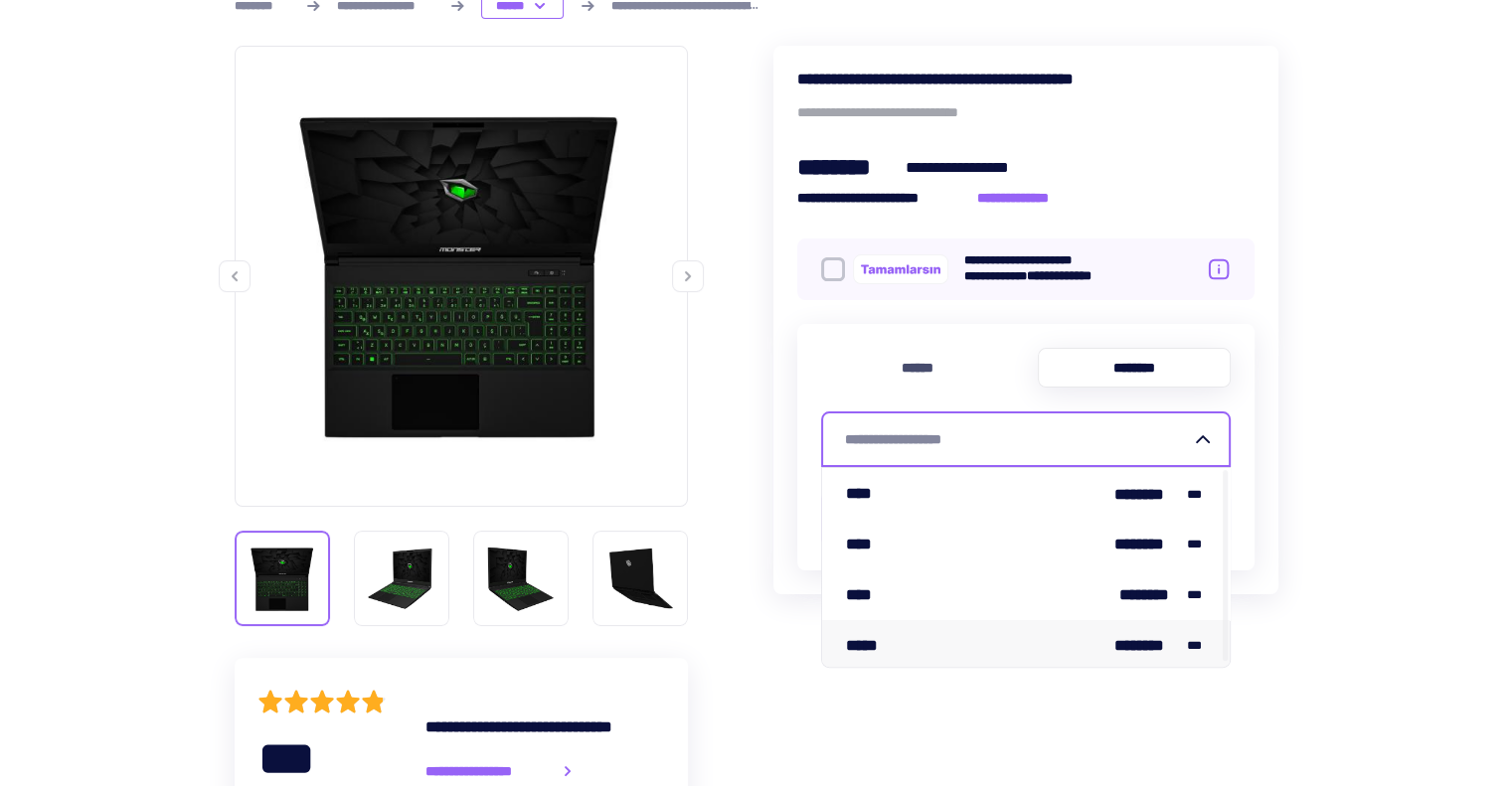 click on "***** ******** ***" at bounding box center (1026, 645) 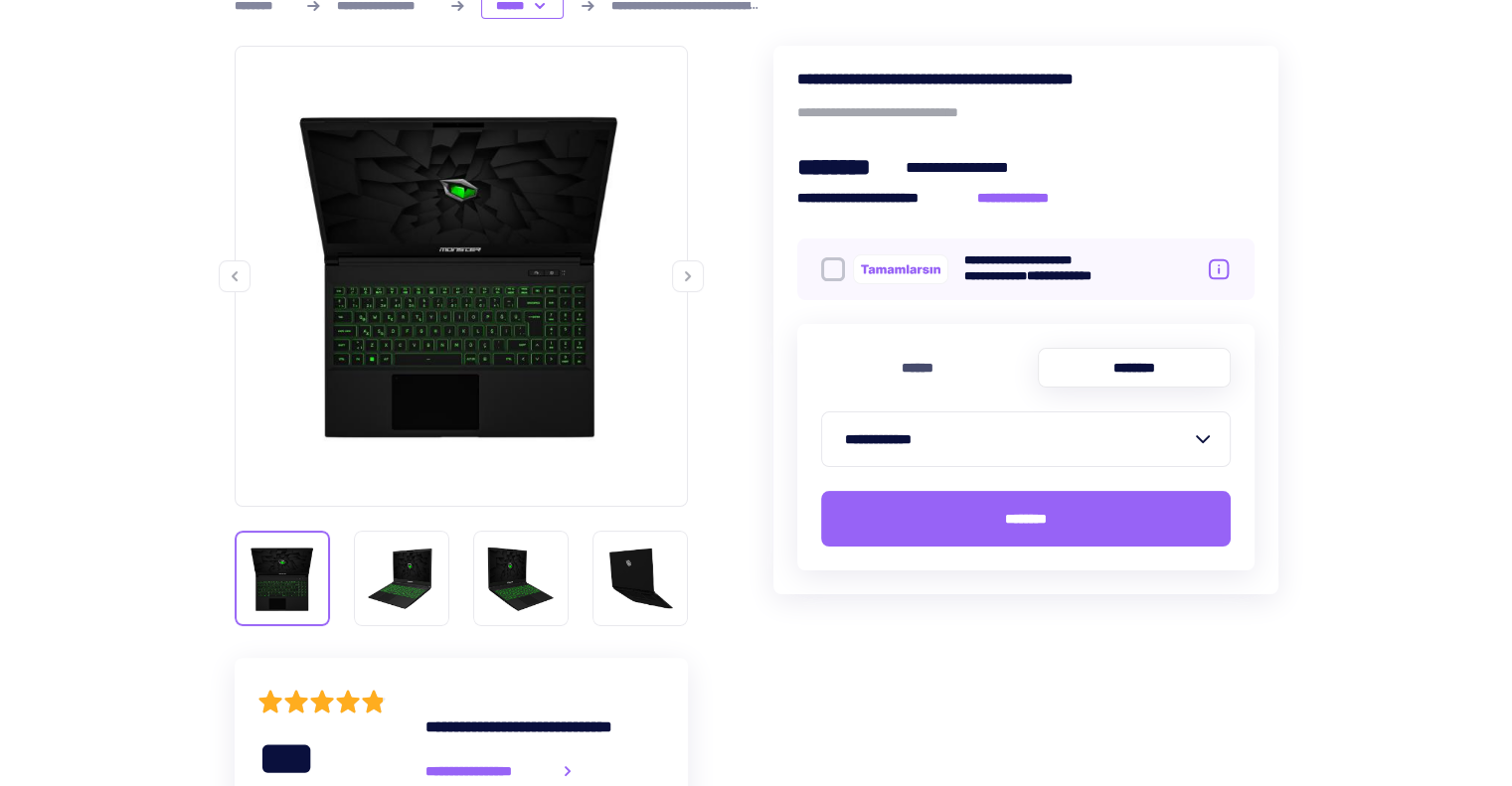 click on "**********" at bounding box center (756, 1171) 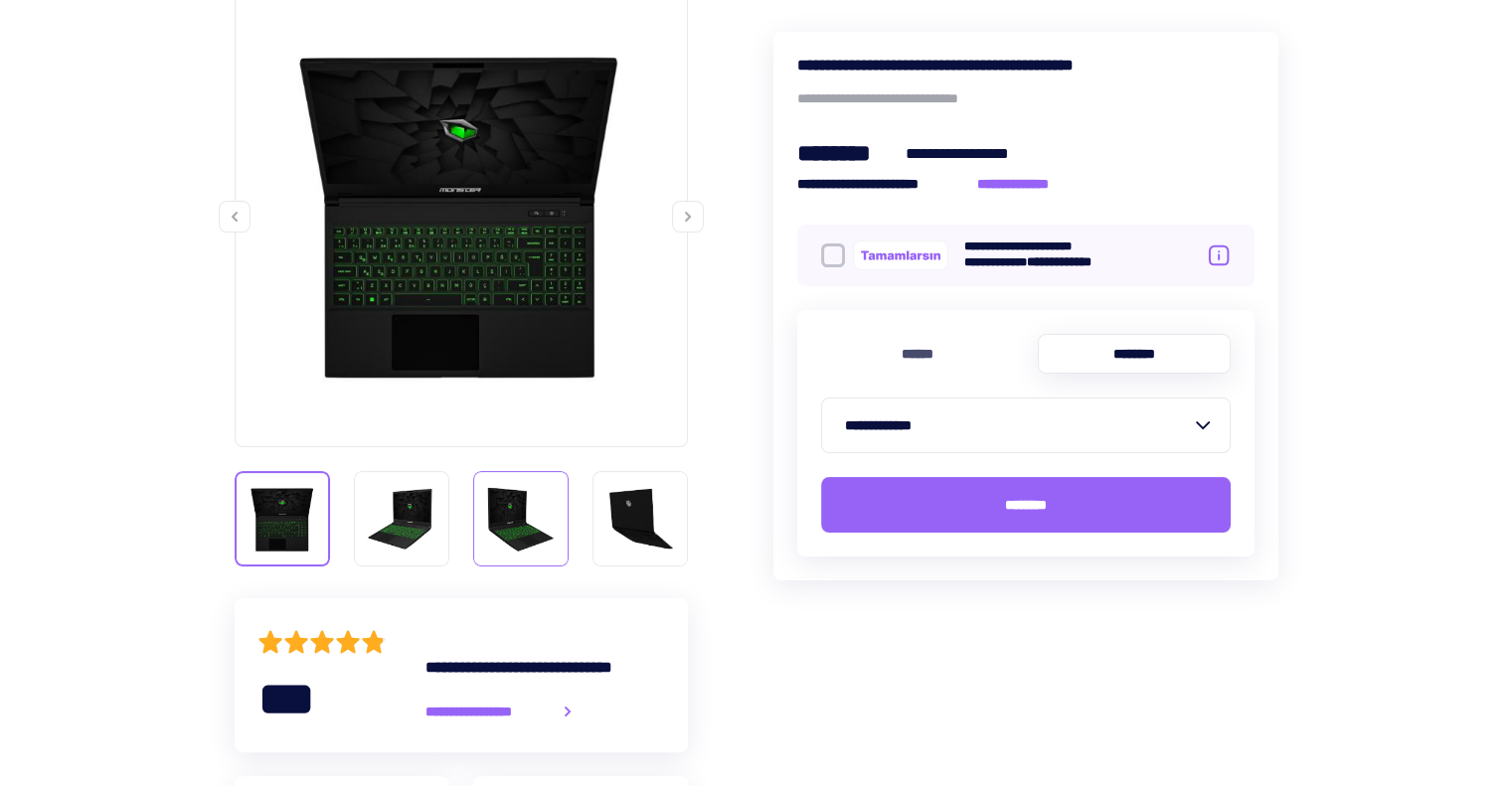scroll, scrollTop: 0, scrollLeft: 0, axis: both 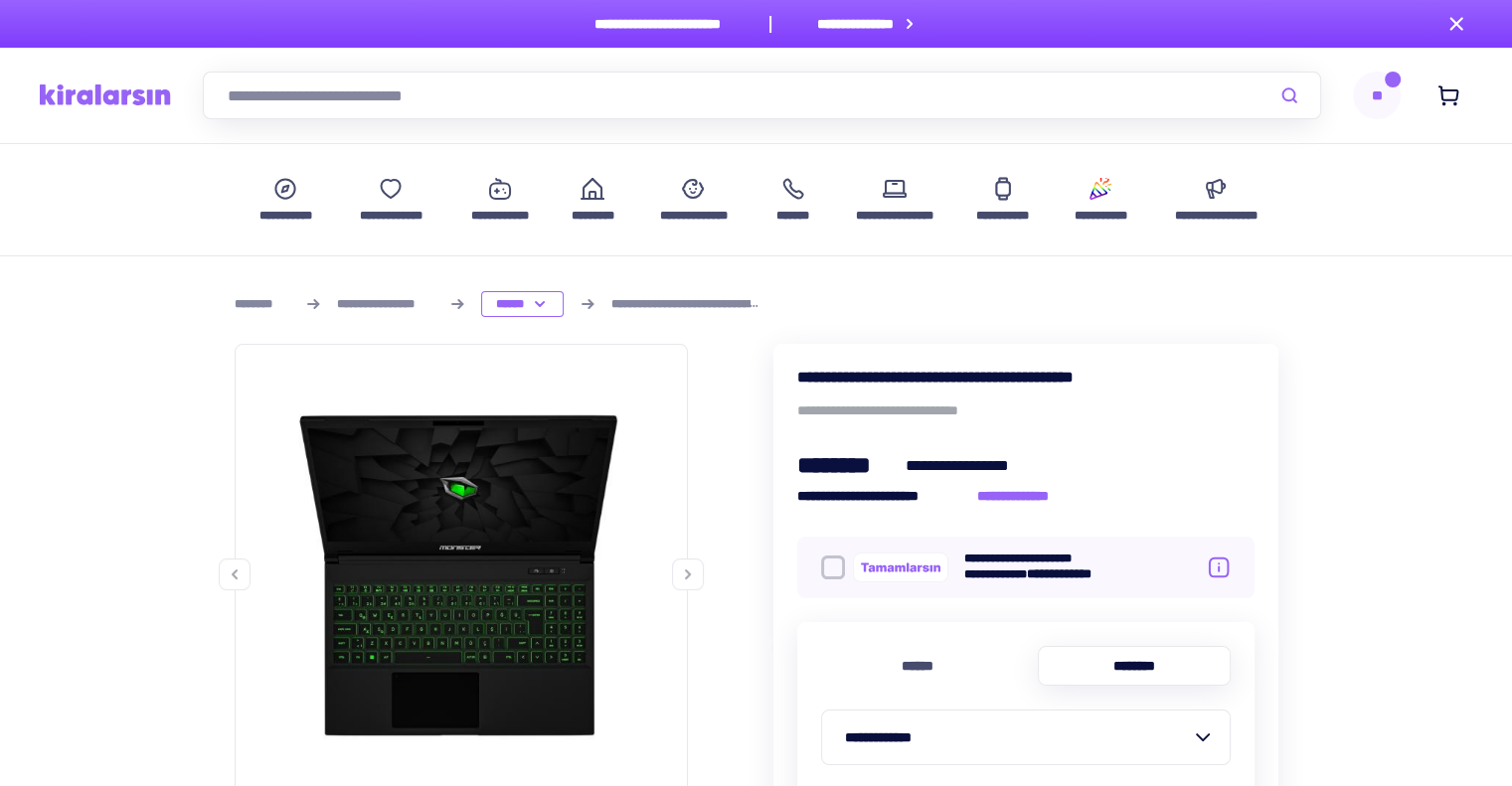 click on "**" at bounding box center [1377, 95] 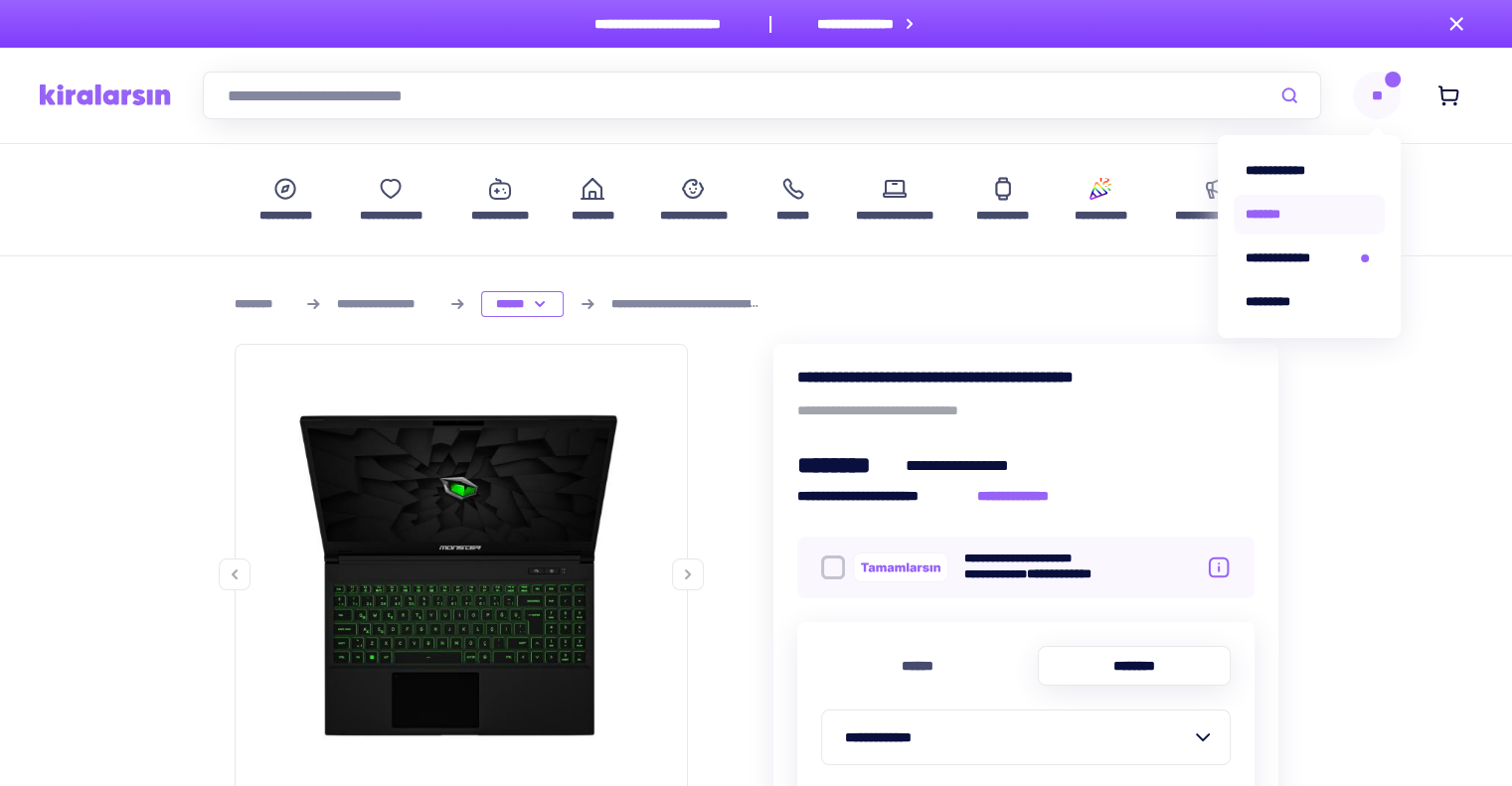 click on "*******" at bounding box center (1309, 215) 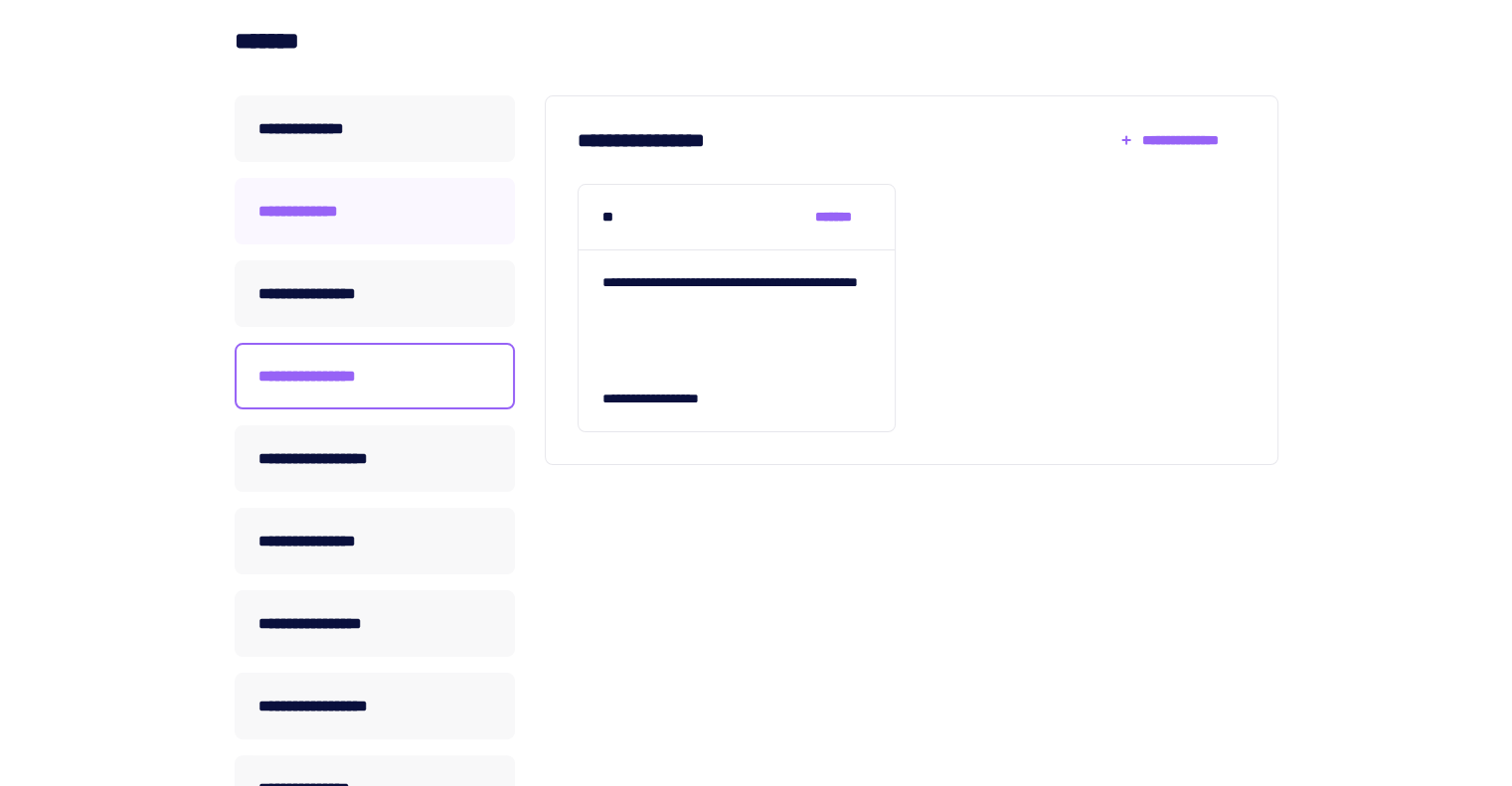 scroll, scrollTop: 298, scrollLeft: 0, axis: vertical 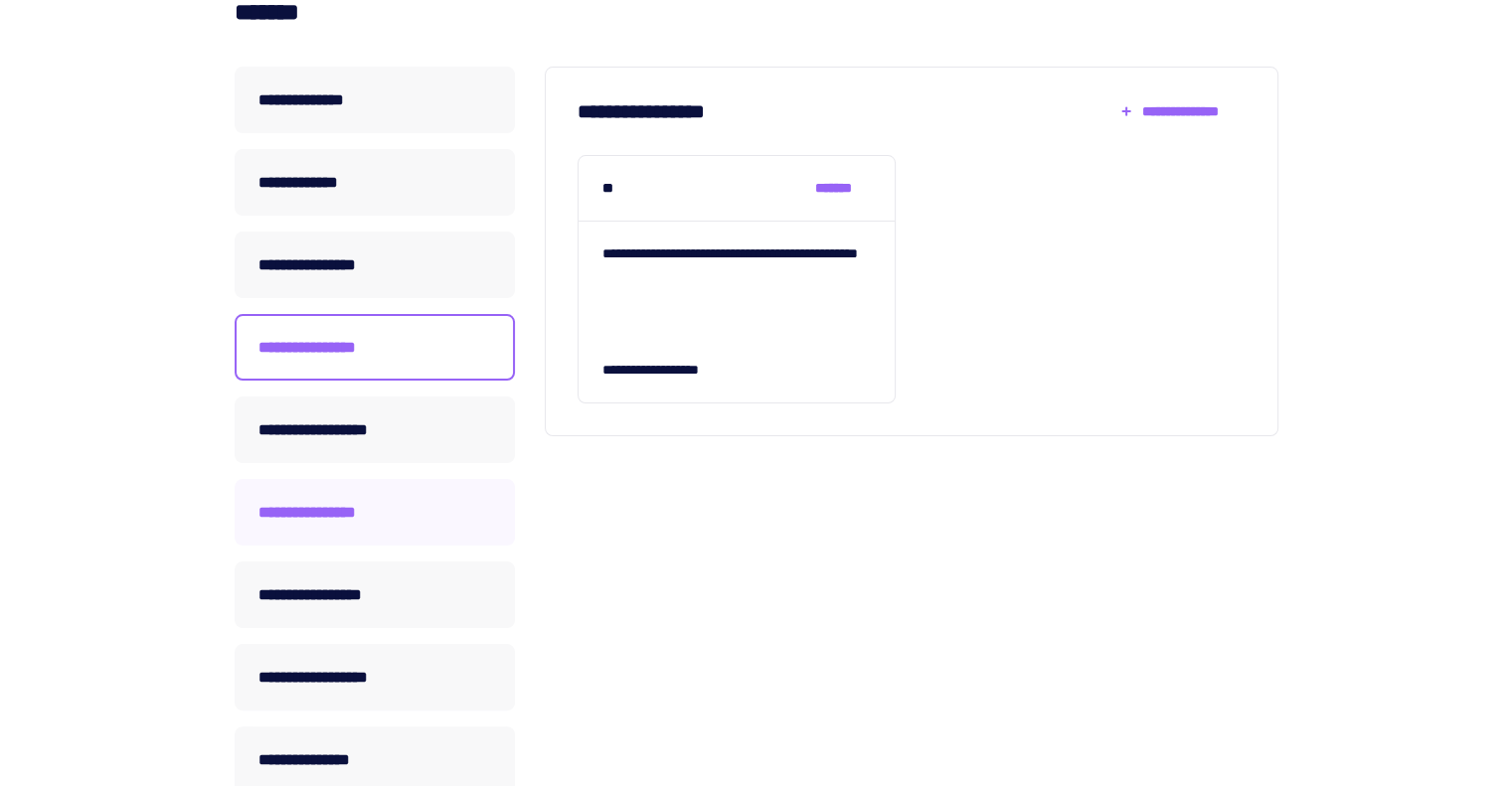click on "**********" at bounding box center [375, 512] 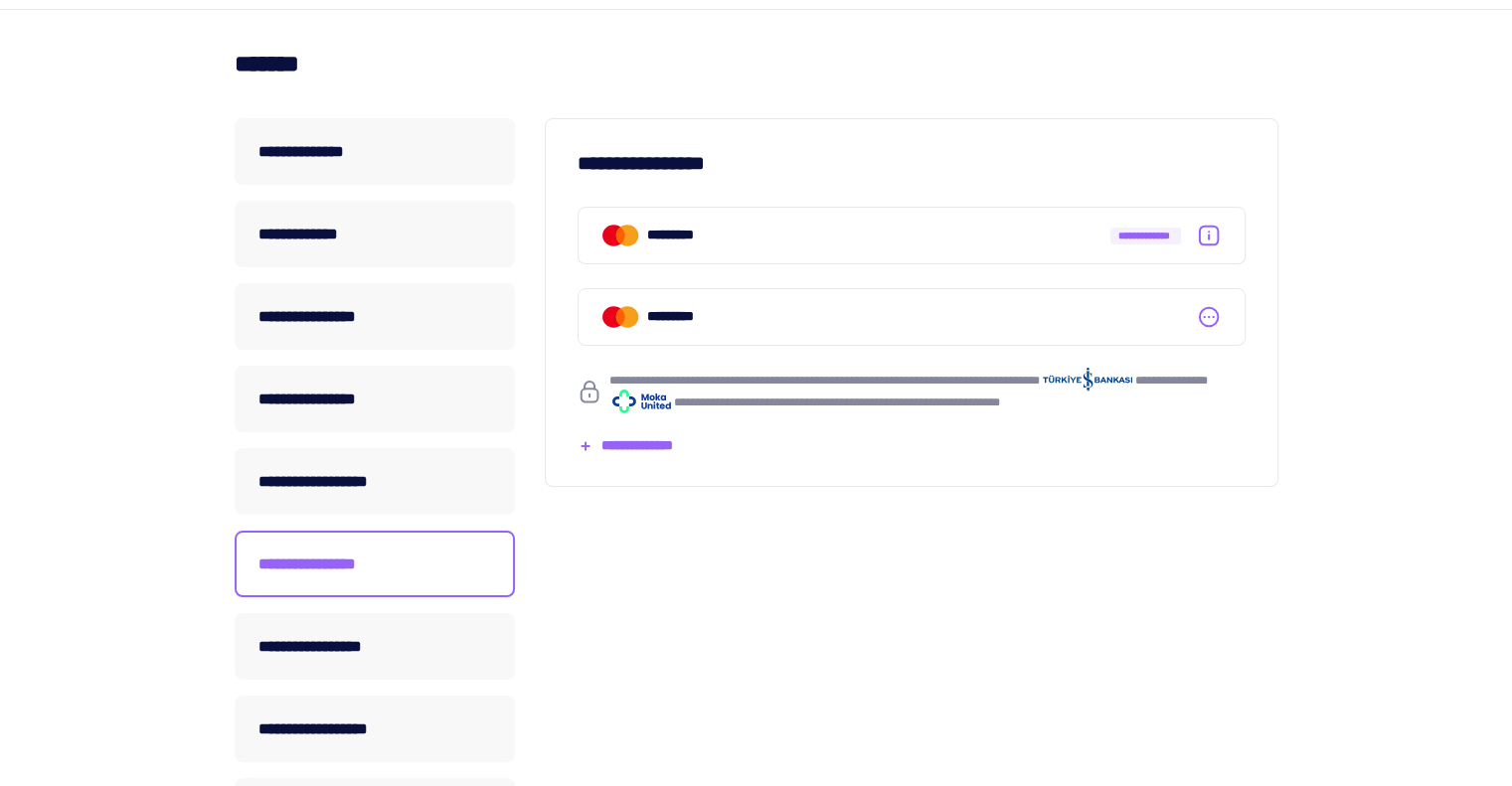 scroll, scrollTop: 199, scrollLeft: 0, axis: vertical 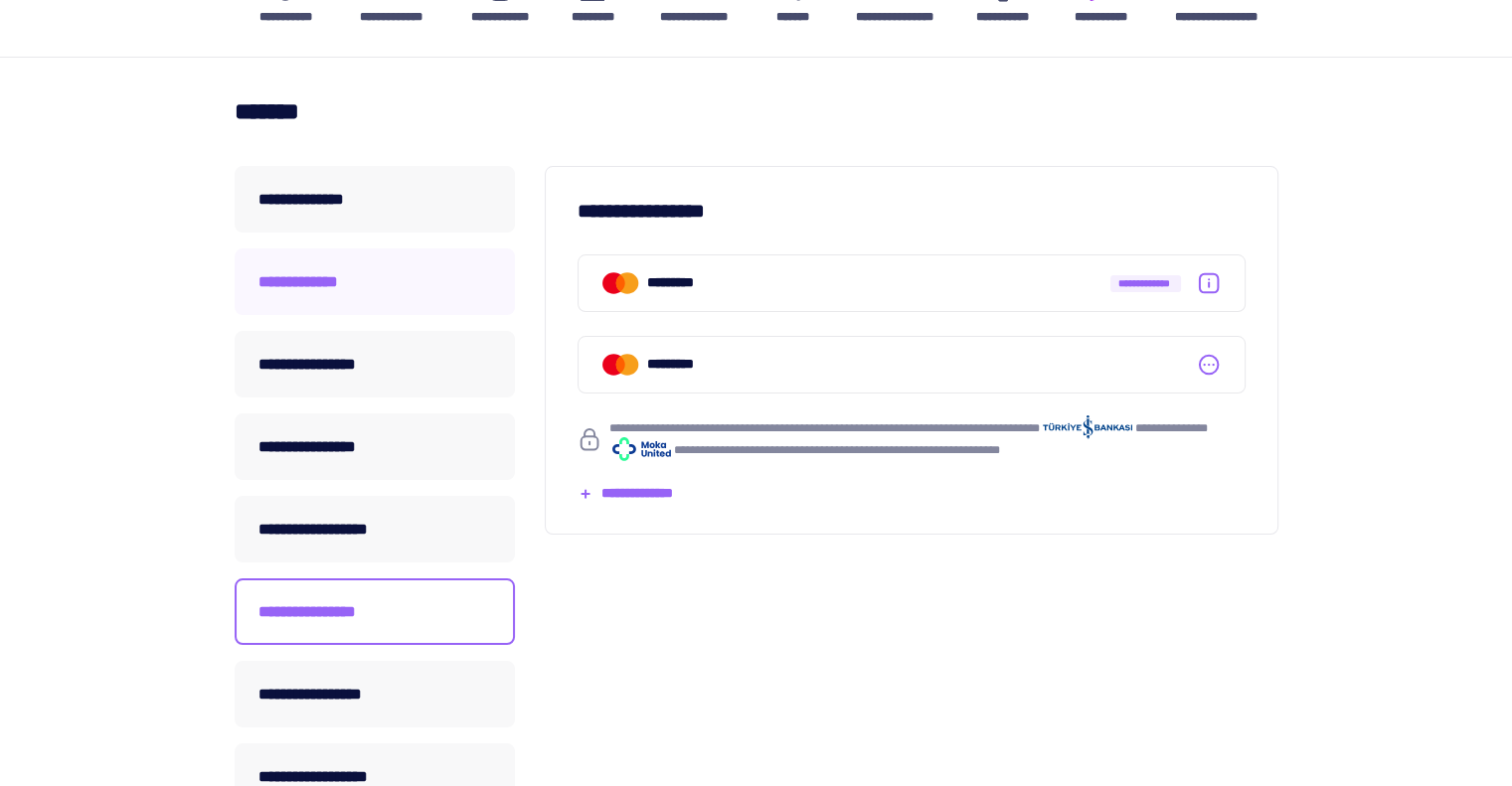 click on "**********" at bounding box center [375, 281] 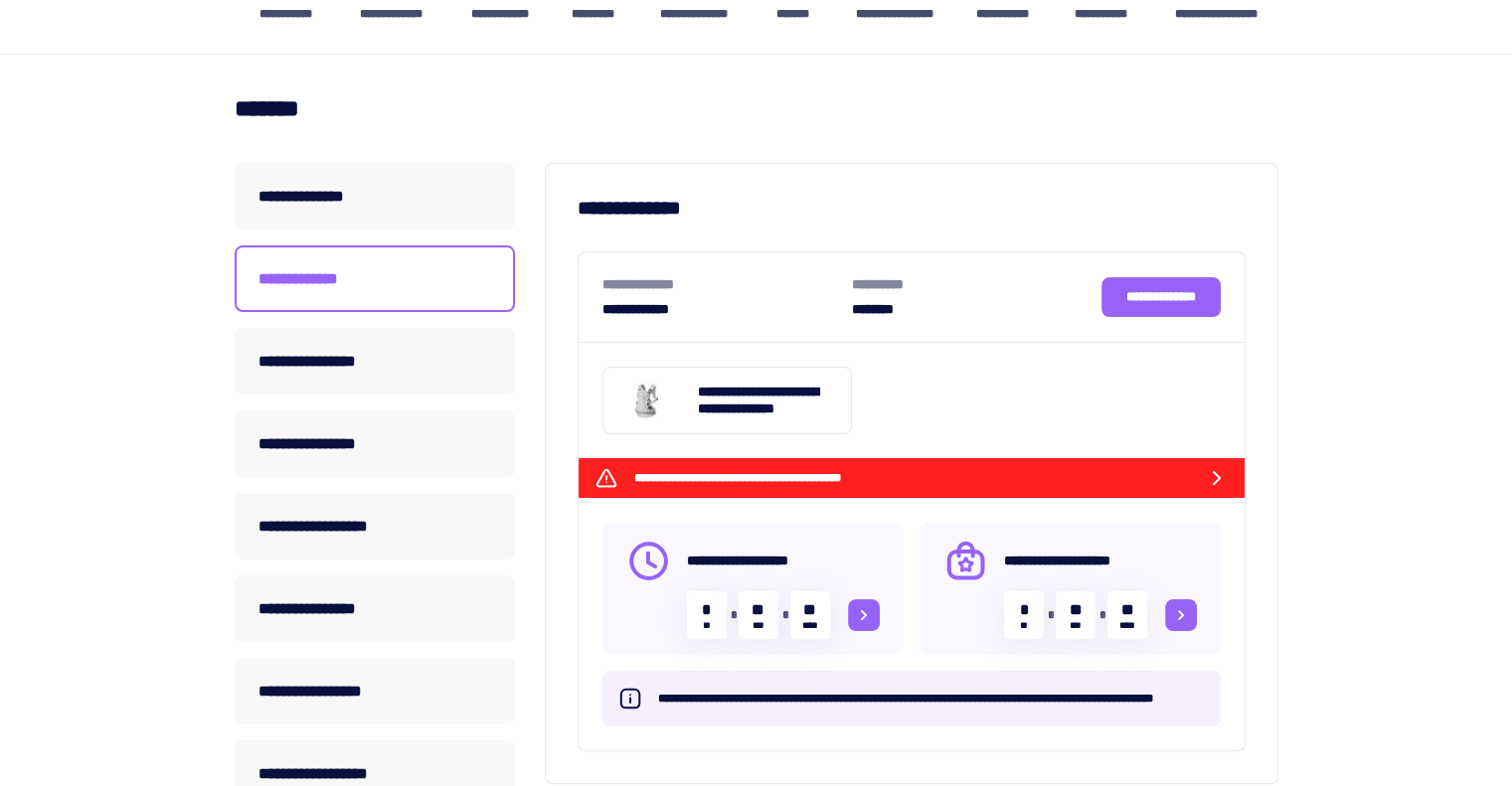 scroll, scrollTop: 199, scrollLeft: 0, axis: vertical 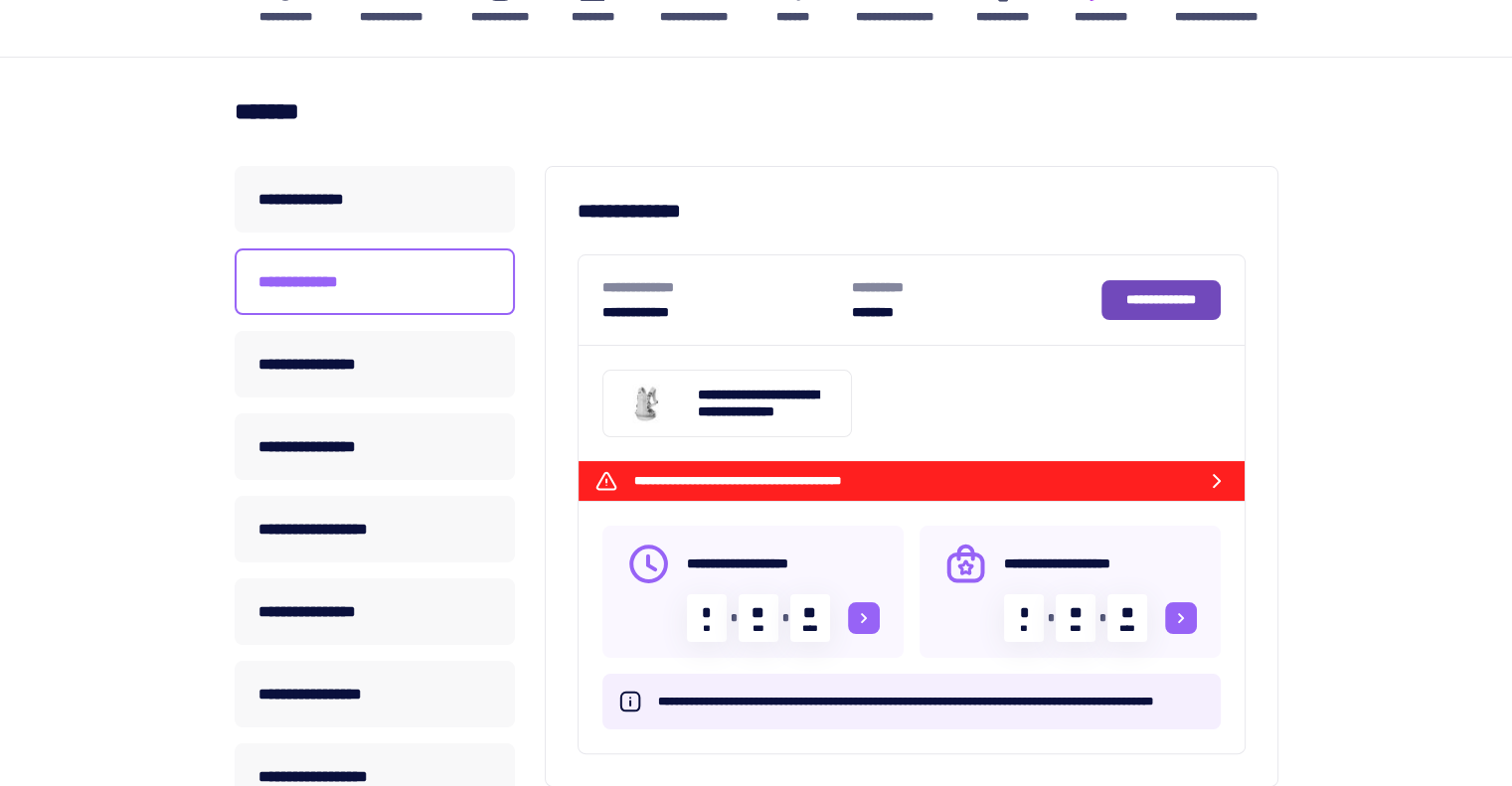 click on "**********" at bounding box center [1161, 299] 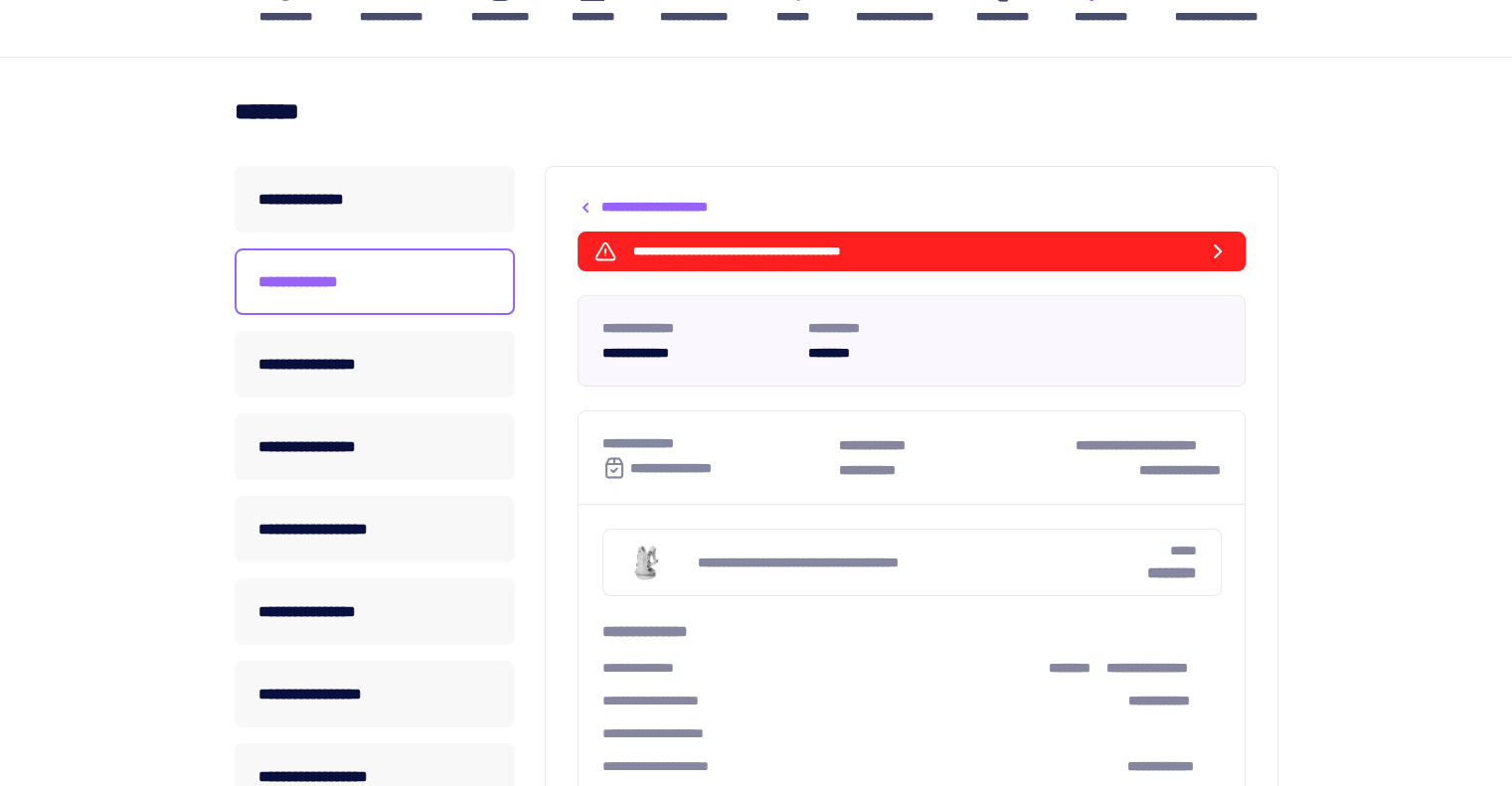 scroll, scrollTop: 0, scrollLeft: 0, axis: both 